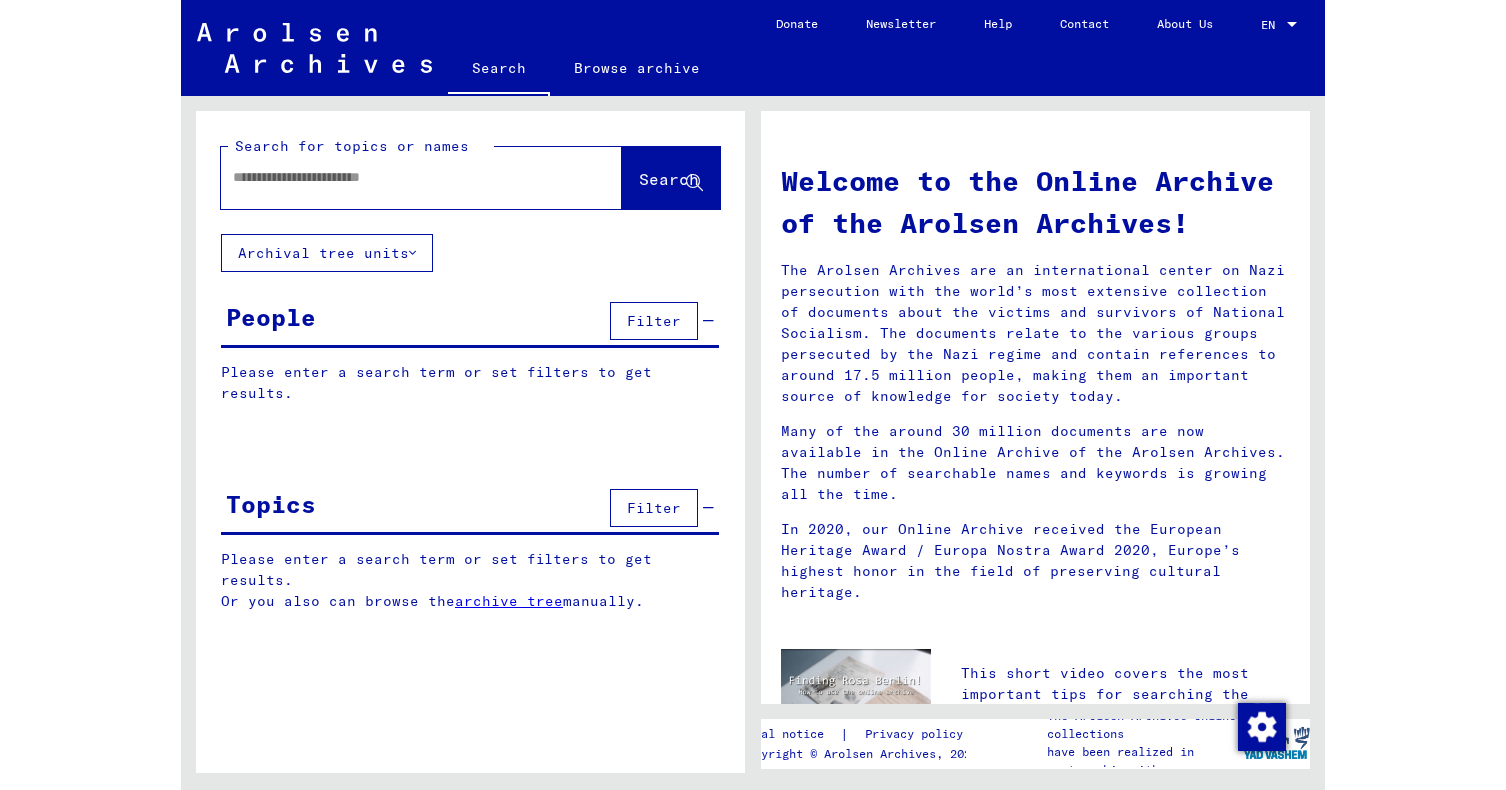 scroll, scrollTop: 0, scrollLeft: 0, axis: both 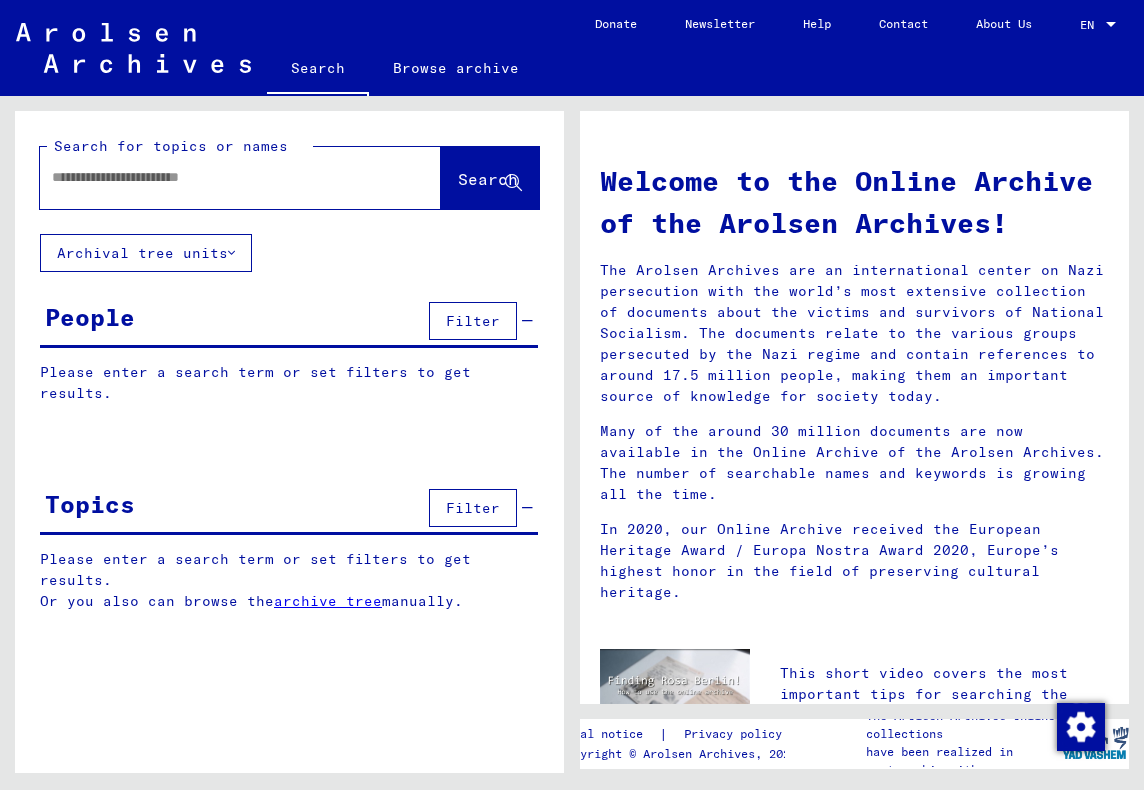 click at bounding box center (216, 177) 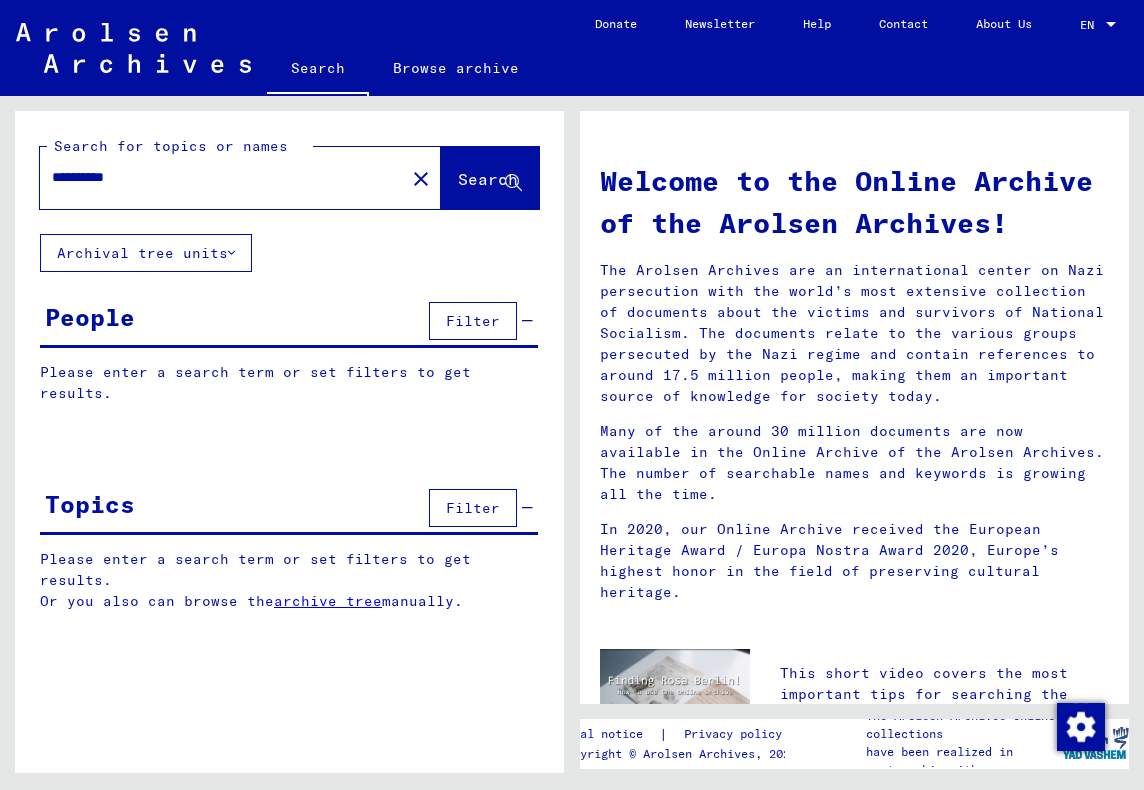 click on "Search" 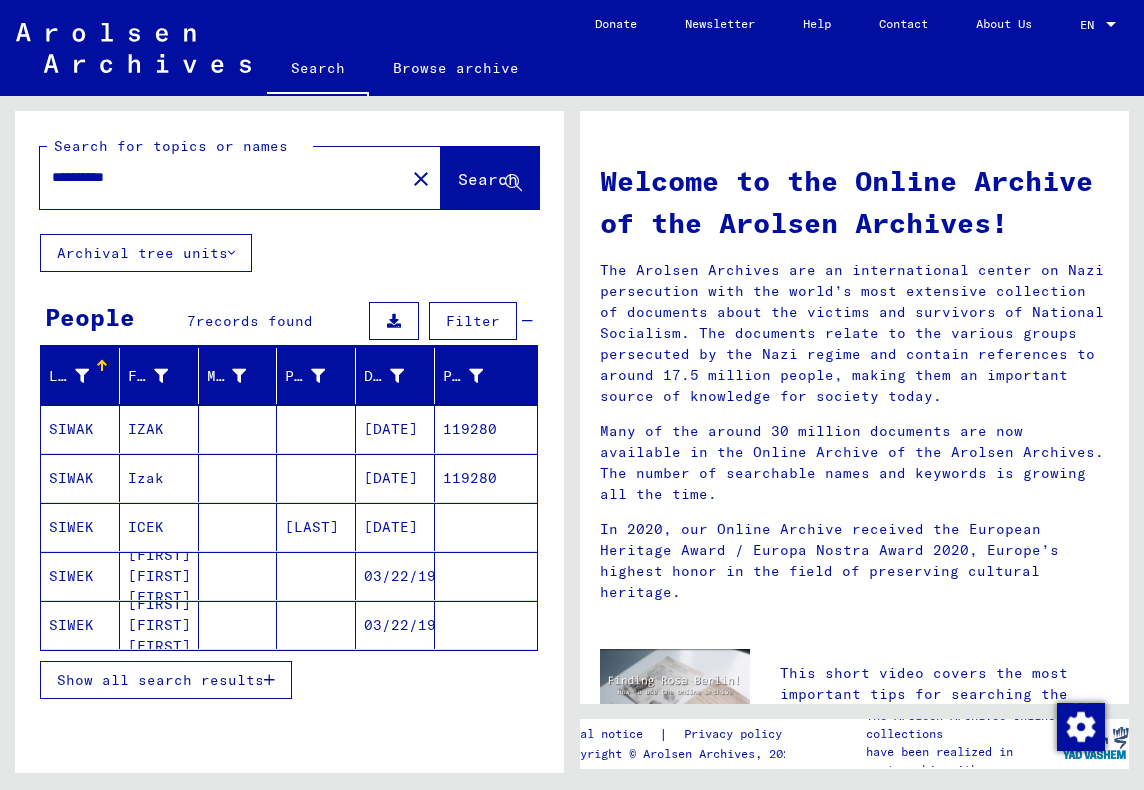 click on "Show all search results" at bounding box center (160, 680) 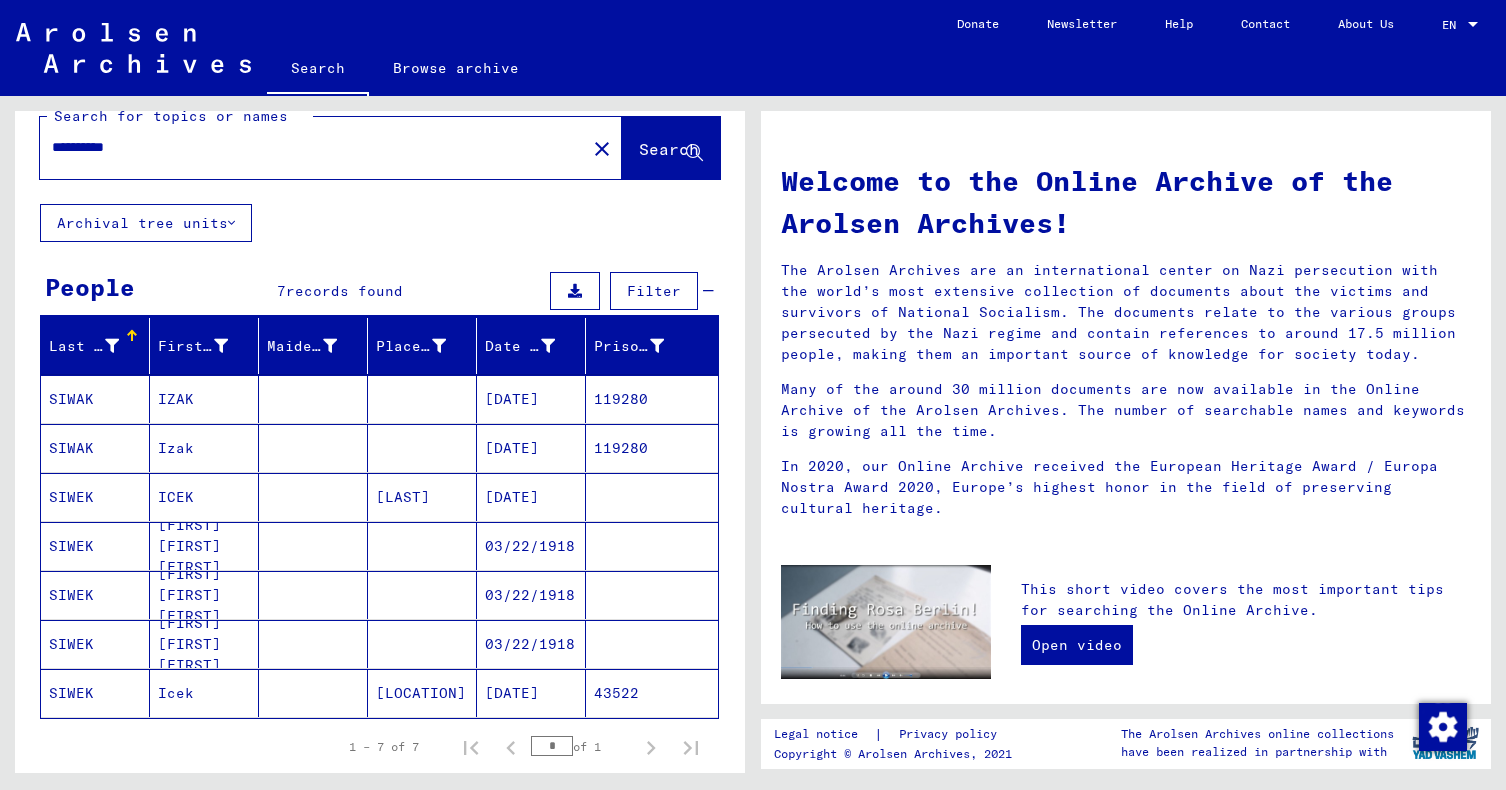 scroll, scrollTop: 0, scrollLeft: 0, axis: both 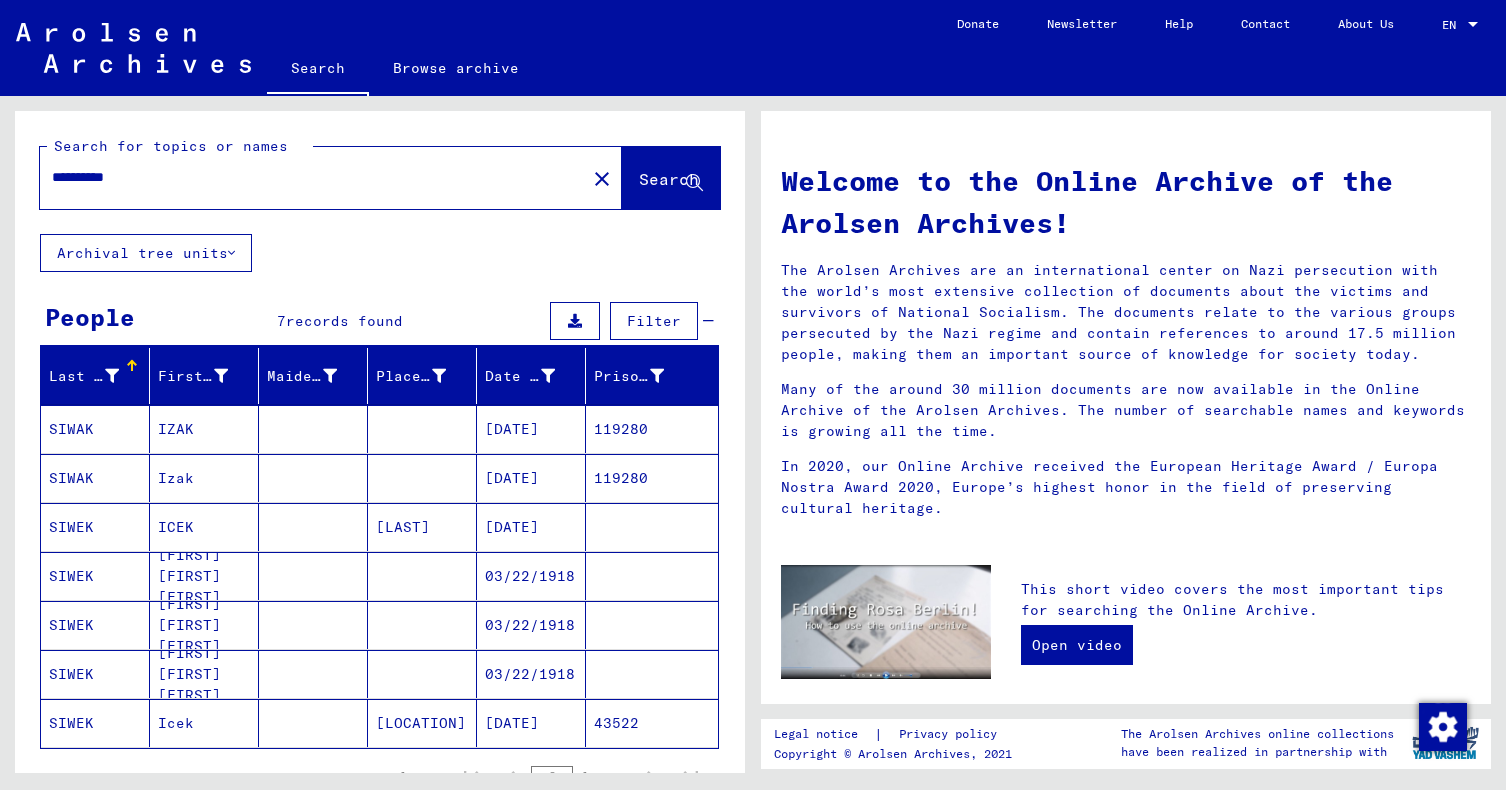 click on "**********" at bounding box center (307, 177) 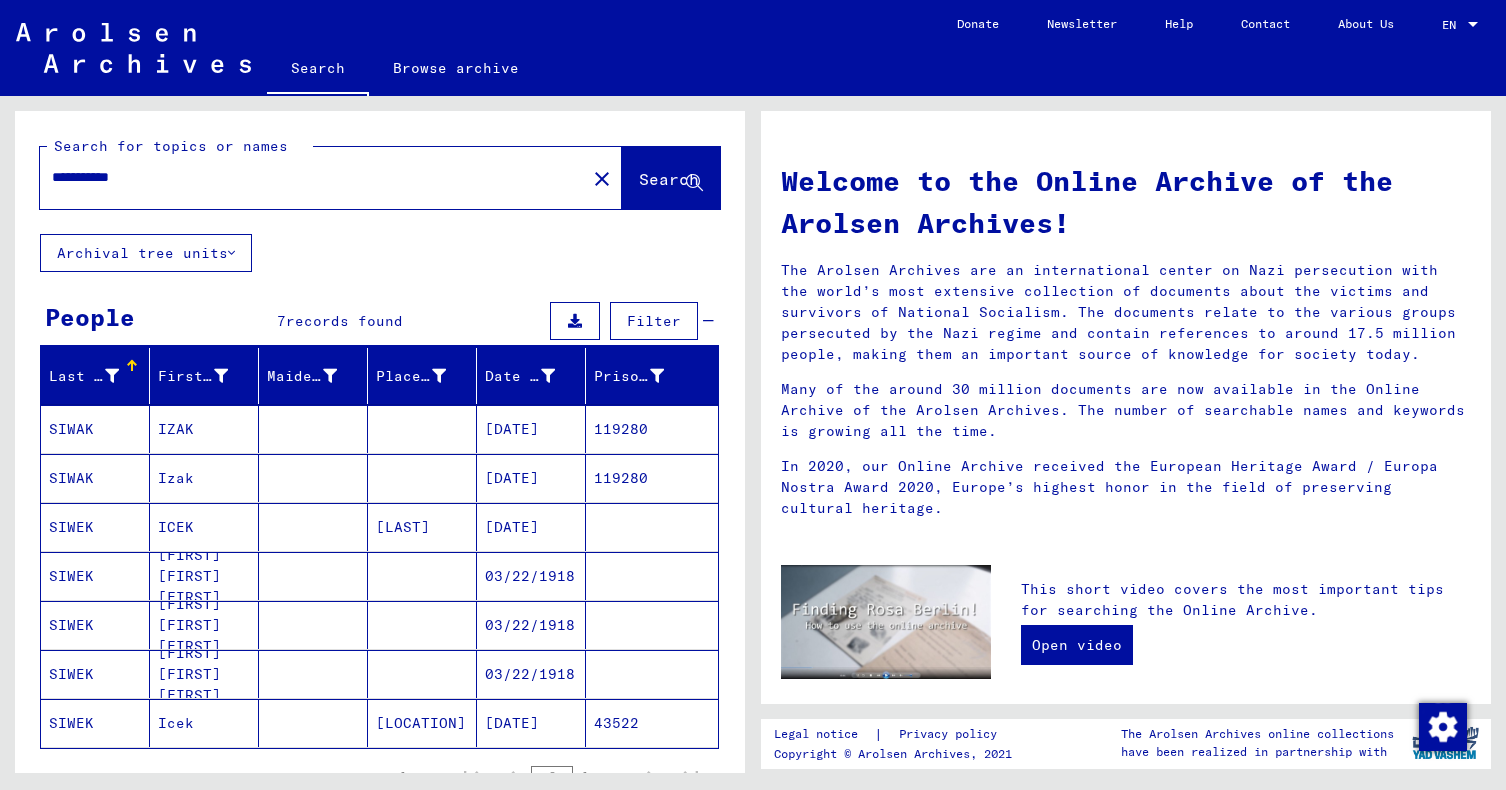 click on "Search" 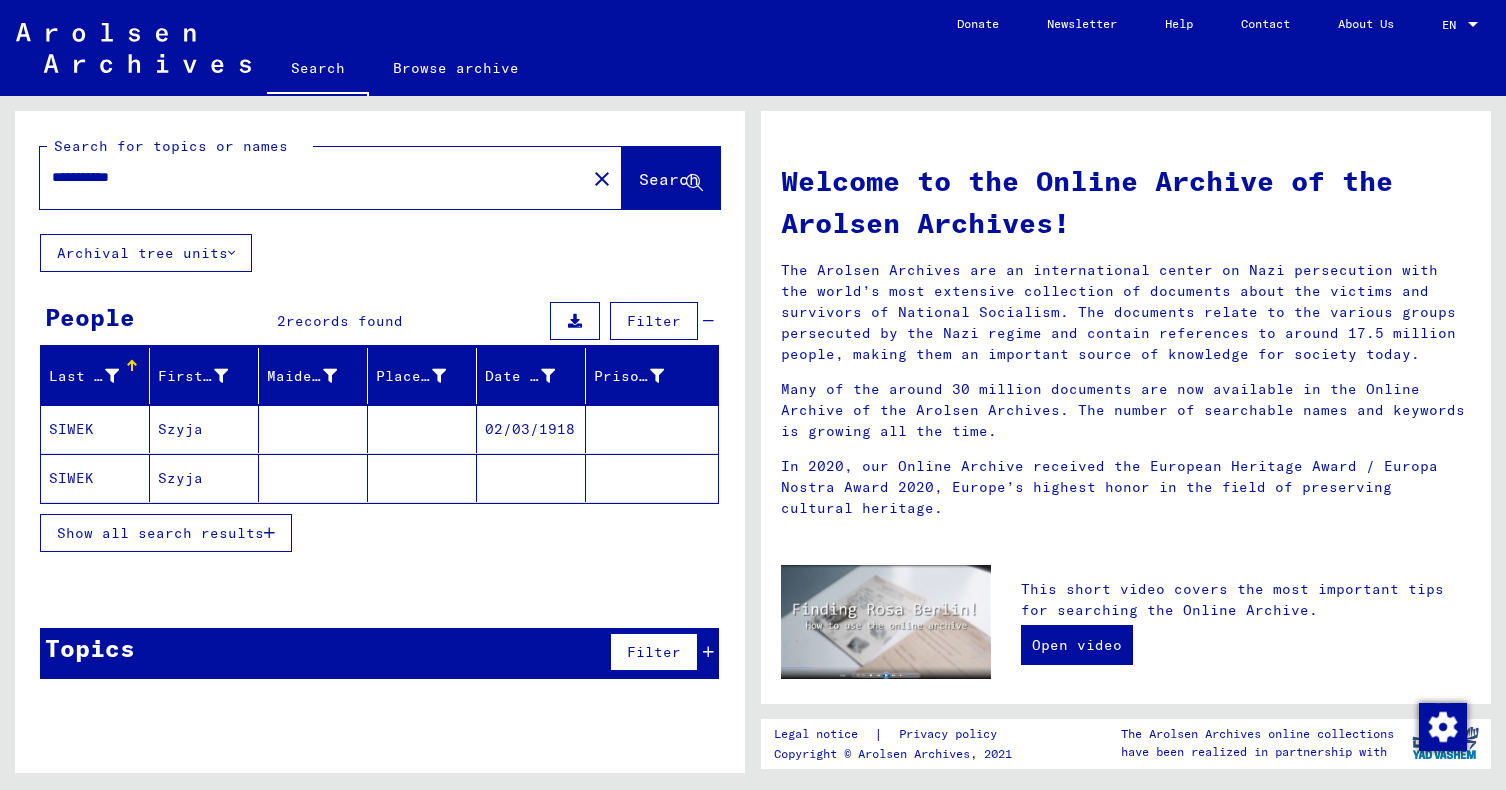 drag, startPoint x: 90, startPoint y: 421, endPoint x: 887, endPoint y: 360, distance: 799.331 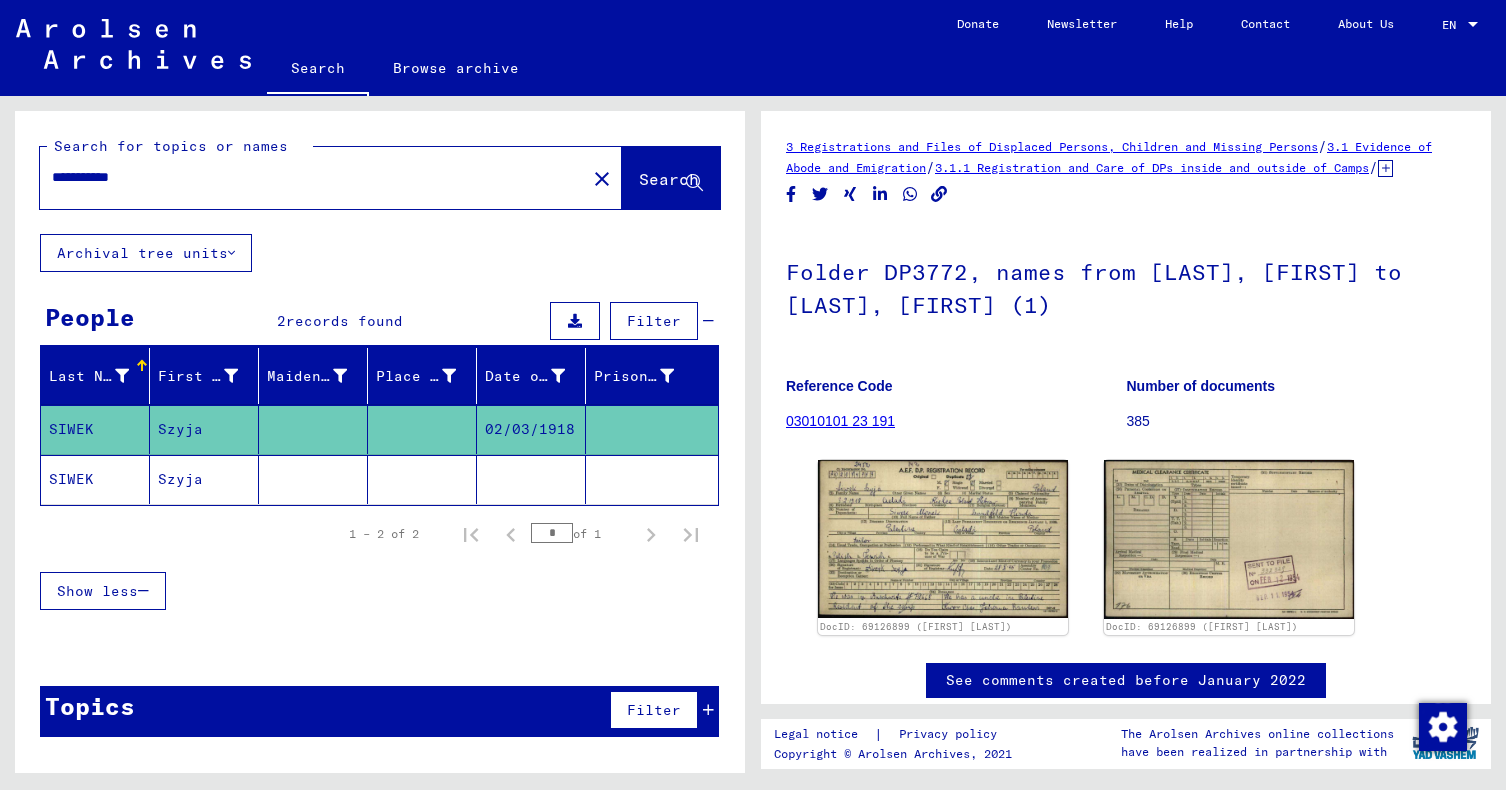 scroll, scrollTop: 0, scrollLeft: 0, axis: both 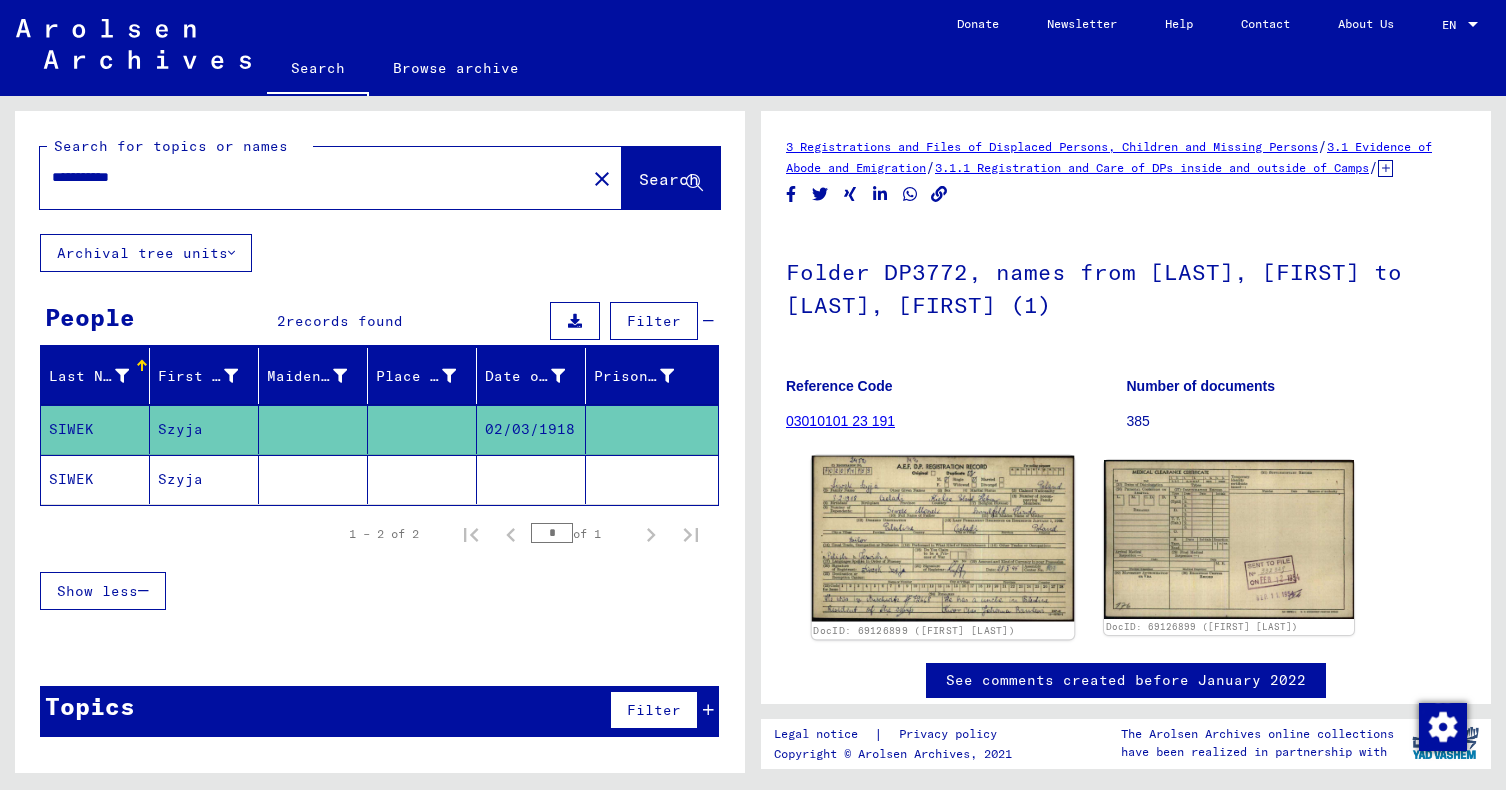 click 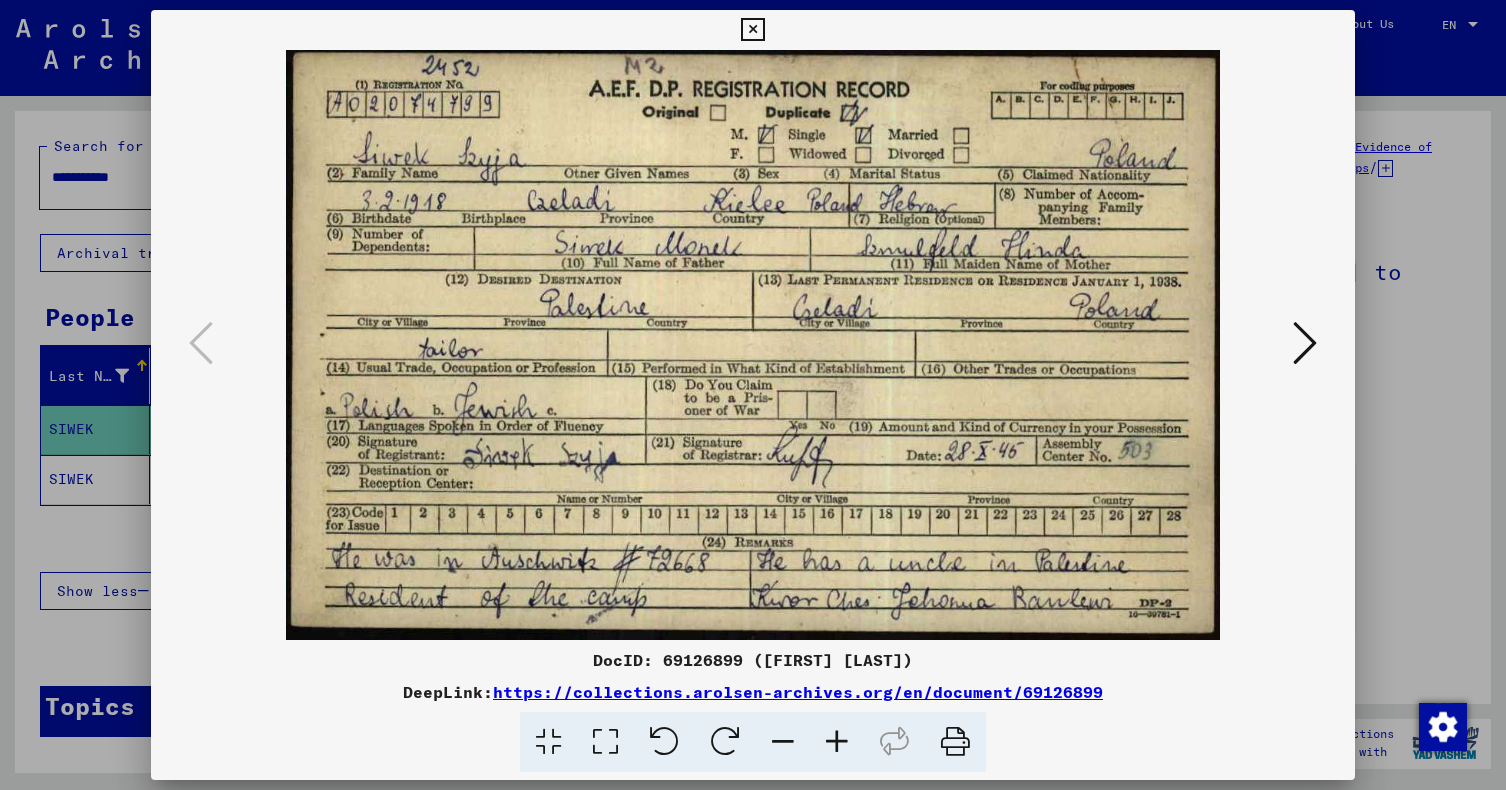 click at bounding box center [753, 345] 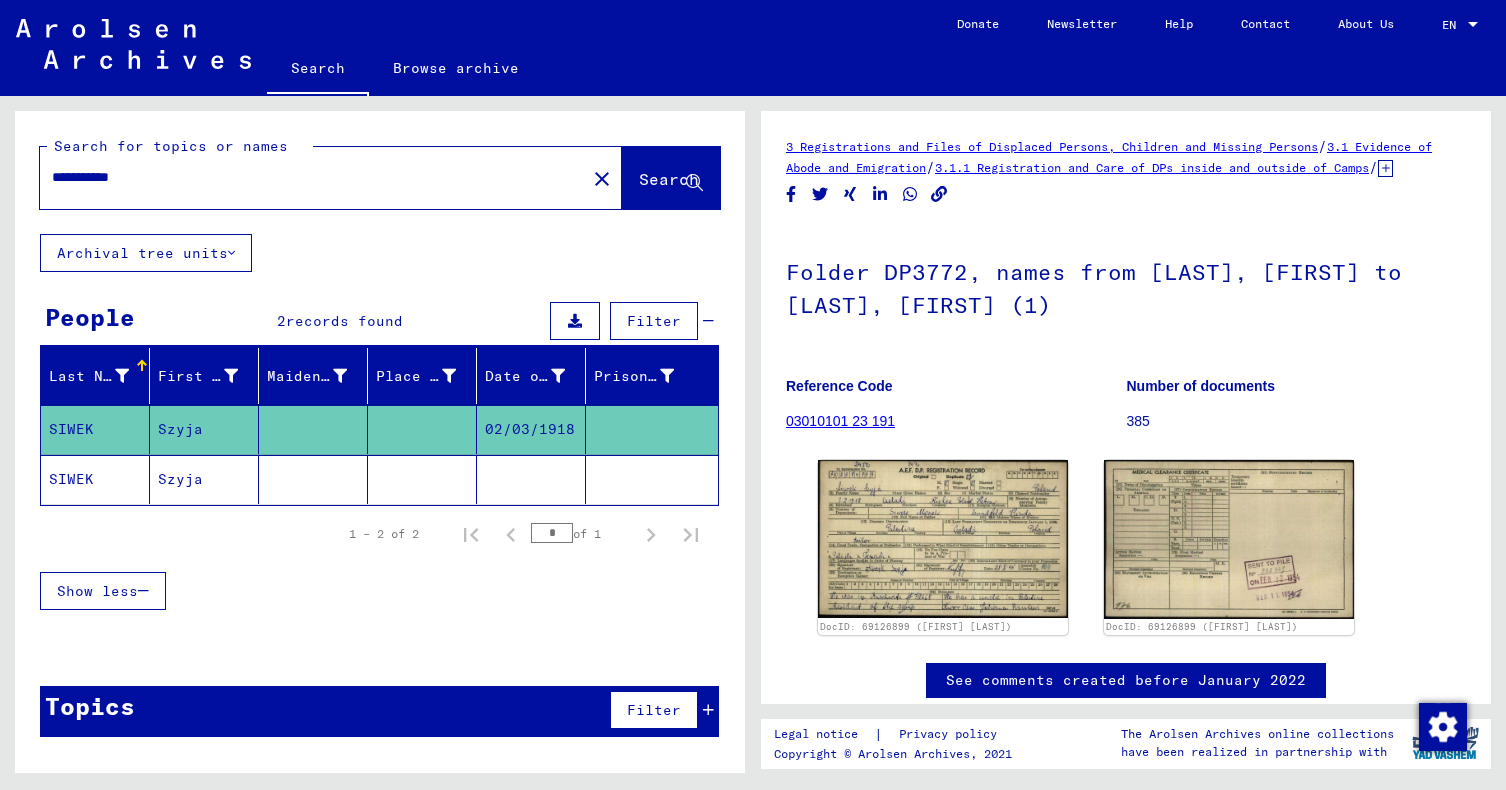 click on "Szyja" 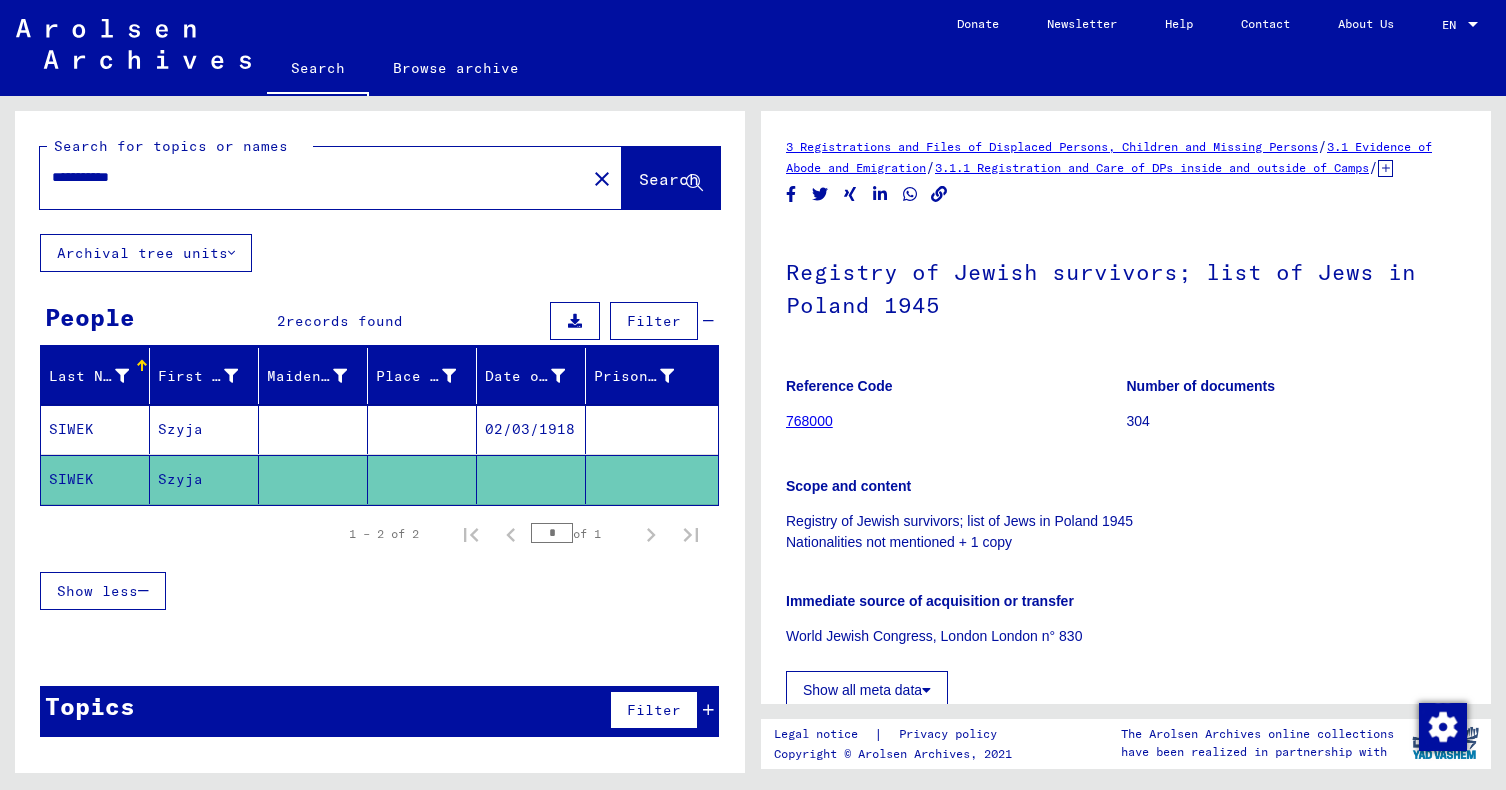 scroll, scrollTop: 0, scrollLeft: 0, axis: both 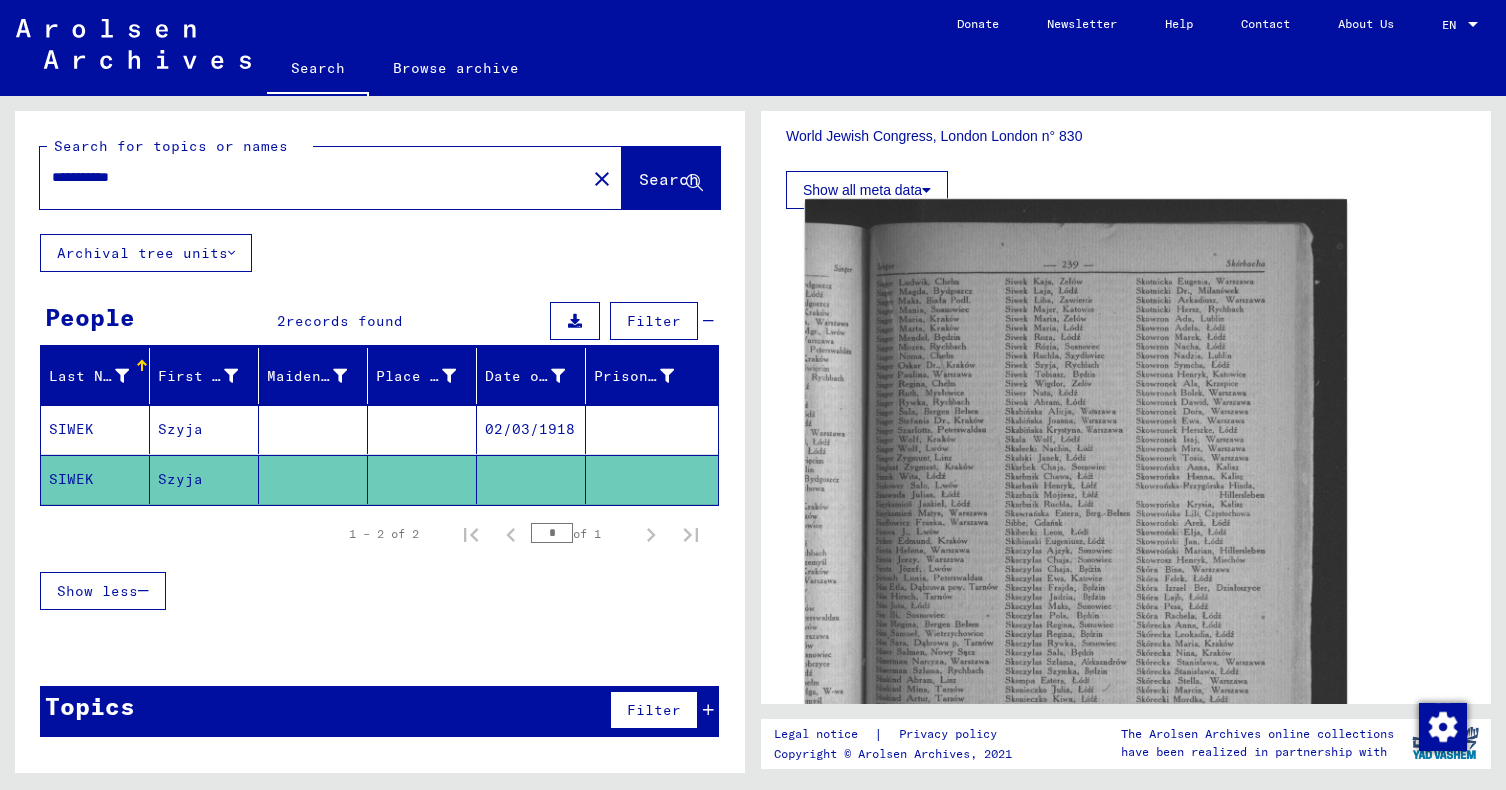 click 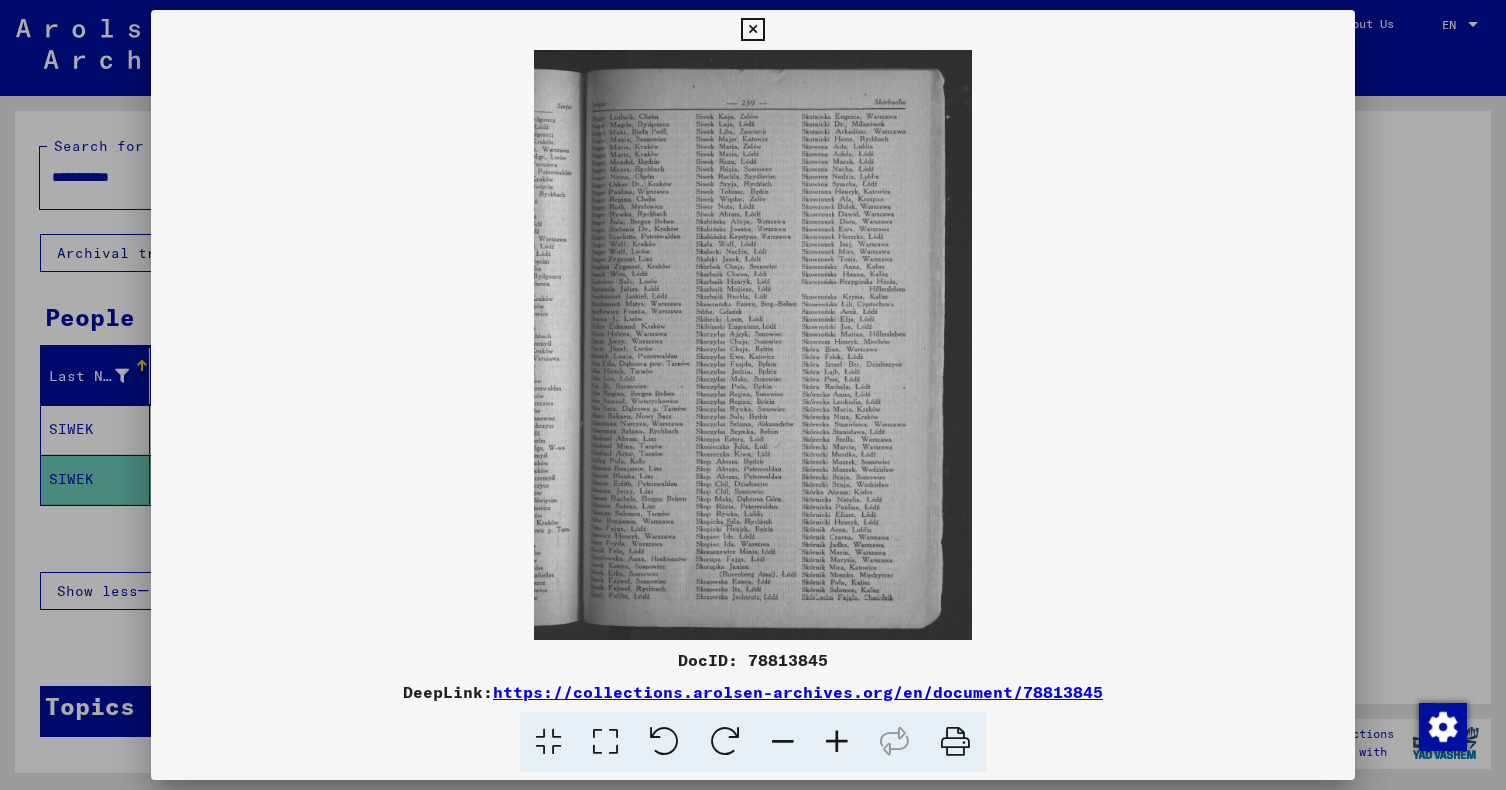 click at bounding box center (837, 742) 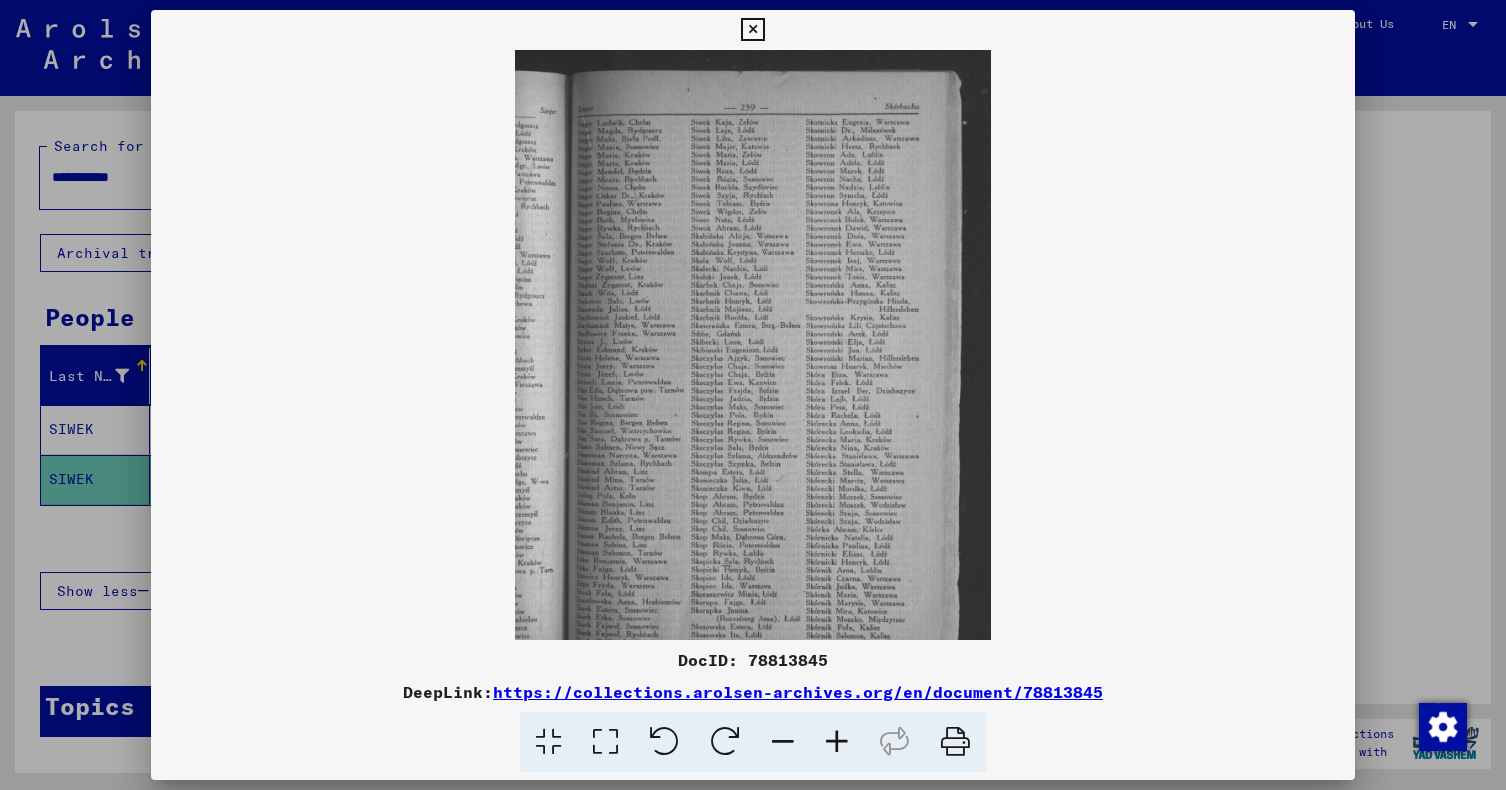 click at bounding box center [837, 742] 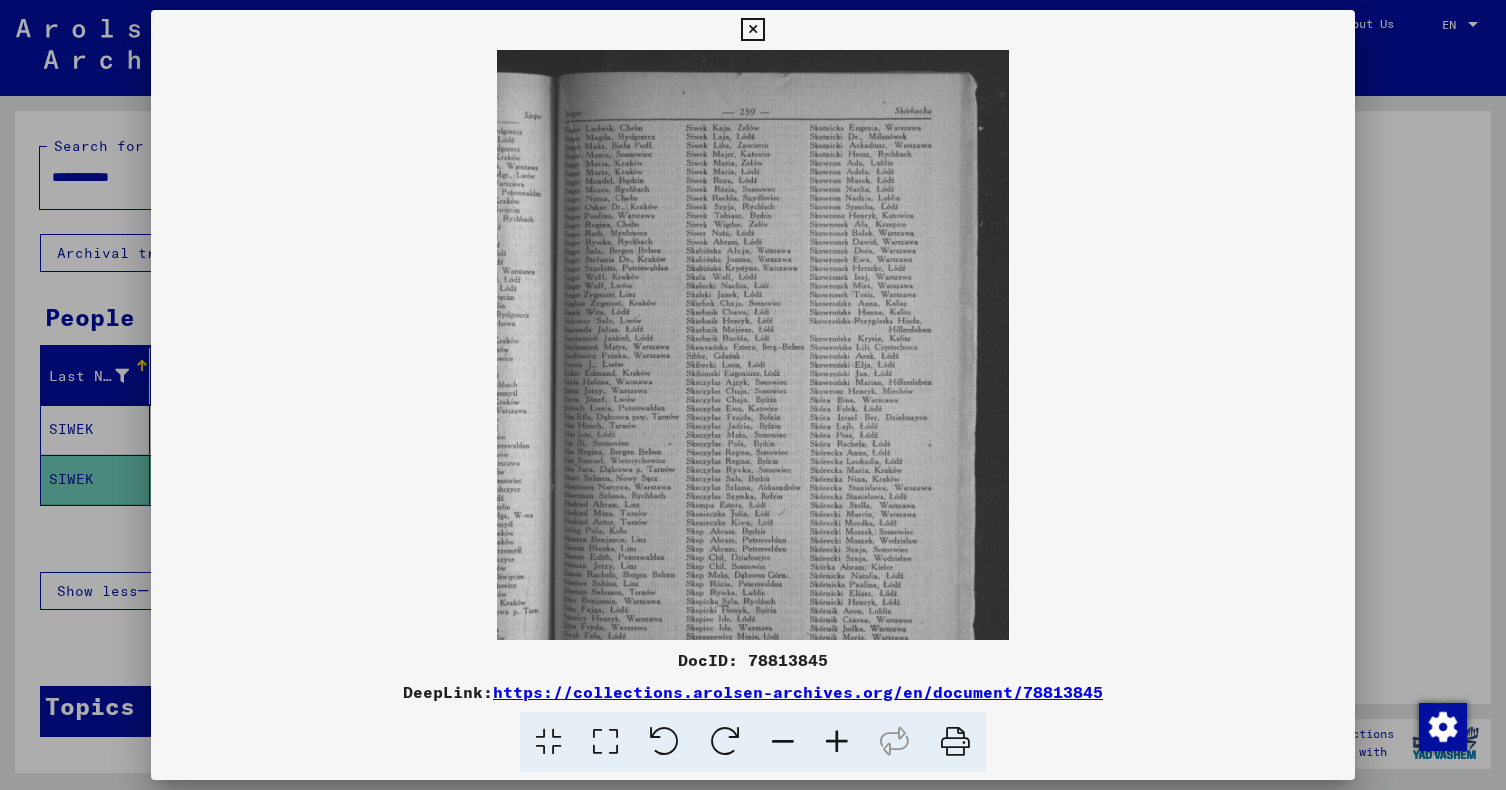 click at bounding box center [837, 742] 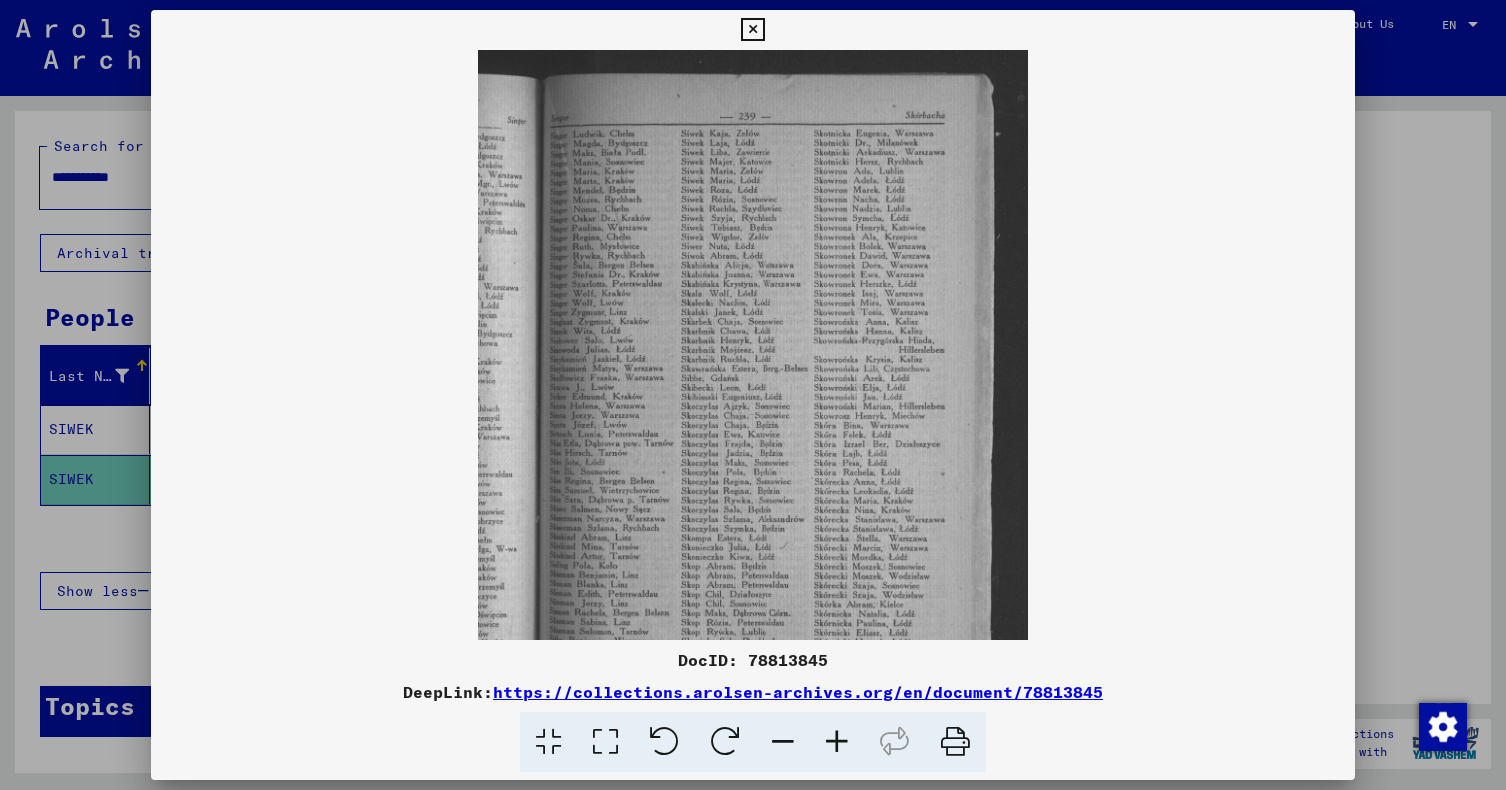 click at bounding box center [837, 742] 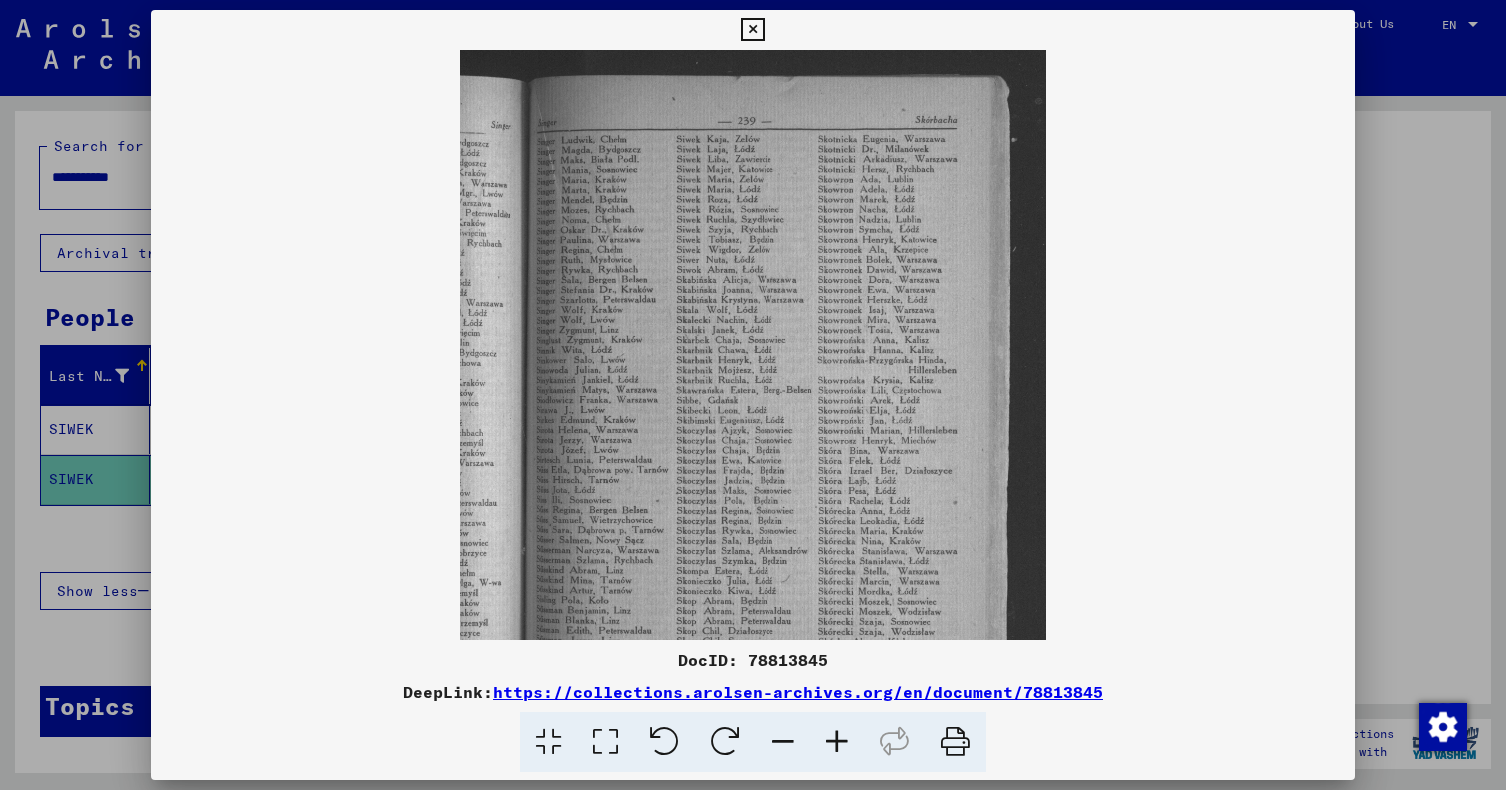 click at bounding box center [837, 742] 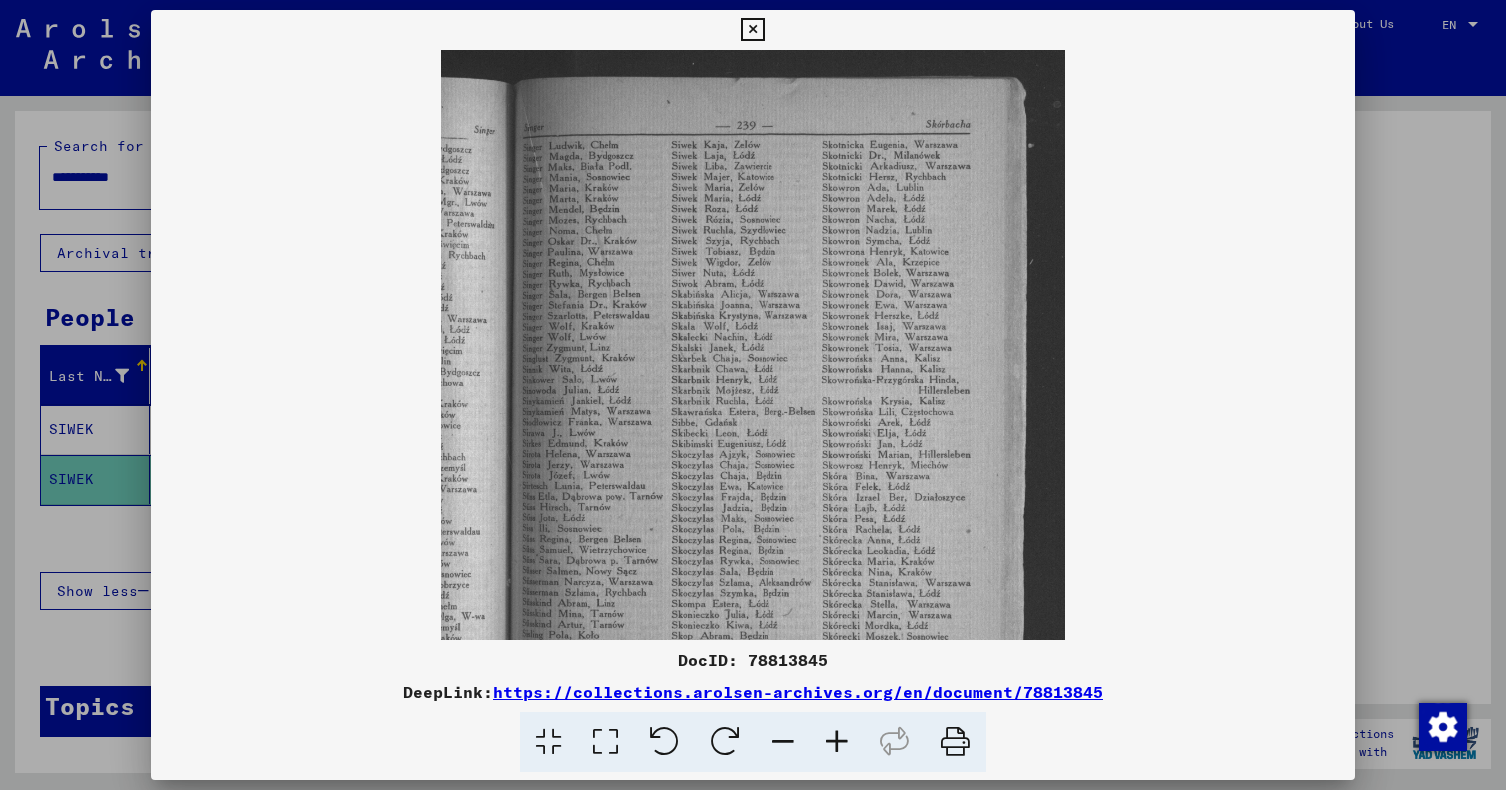 click at bounding box center (837, 742) 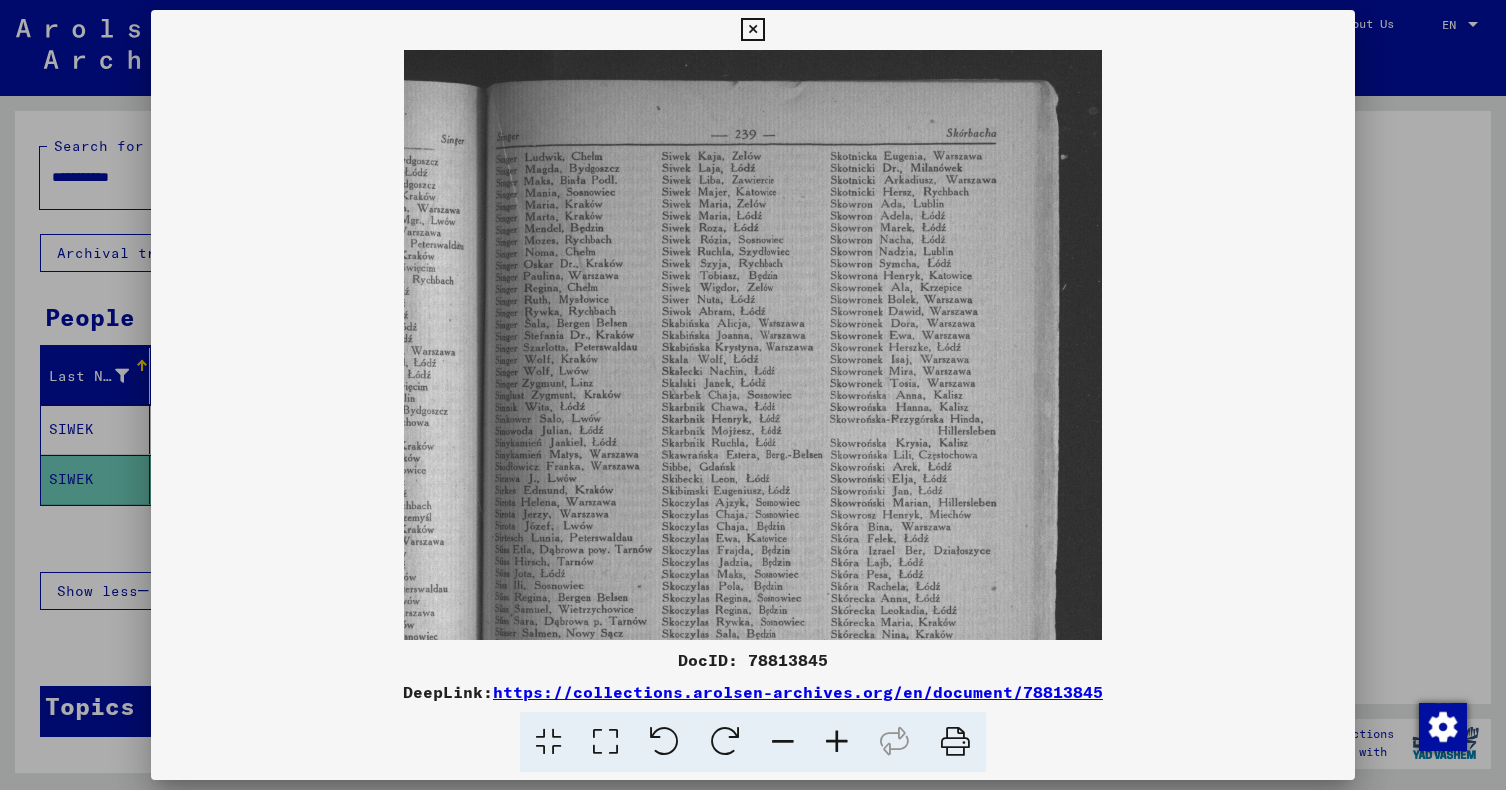 click at bounding box center (837, 742) 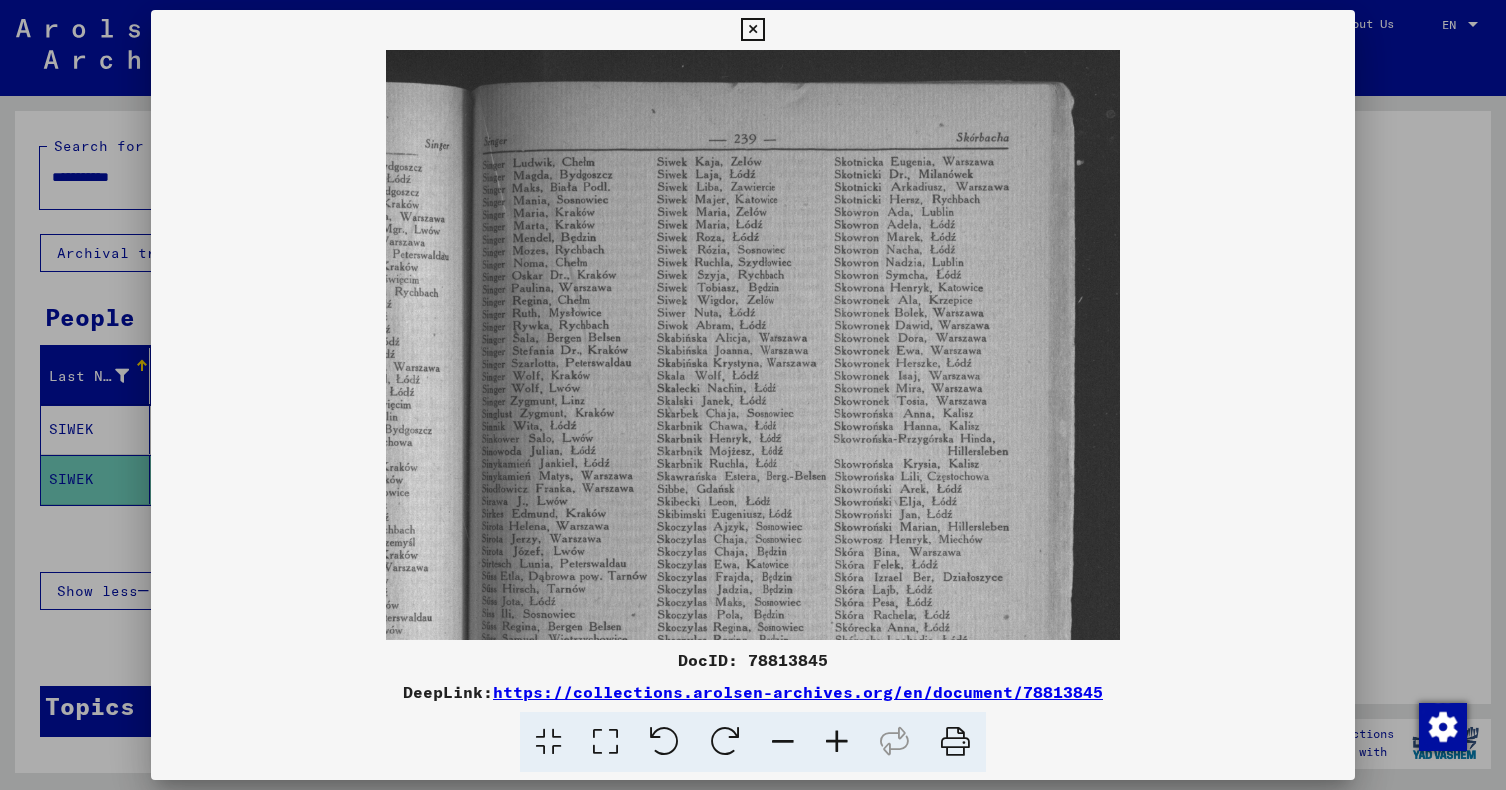 click at bounding box center (837, 742) 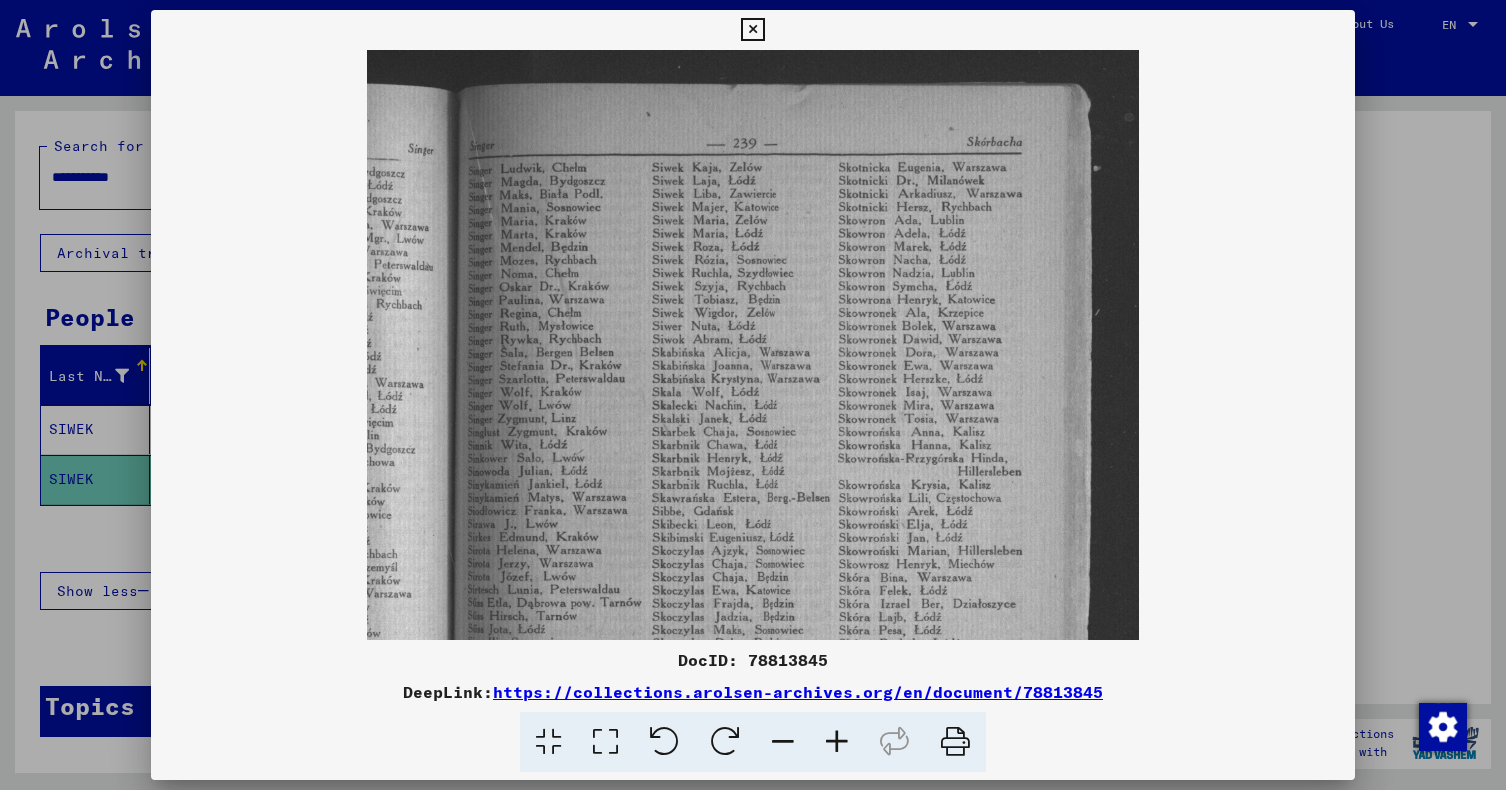 click at bounding box center [837, 742] 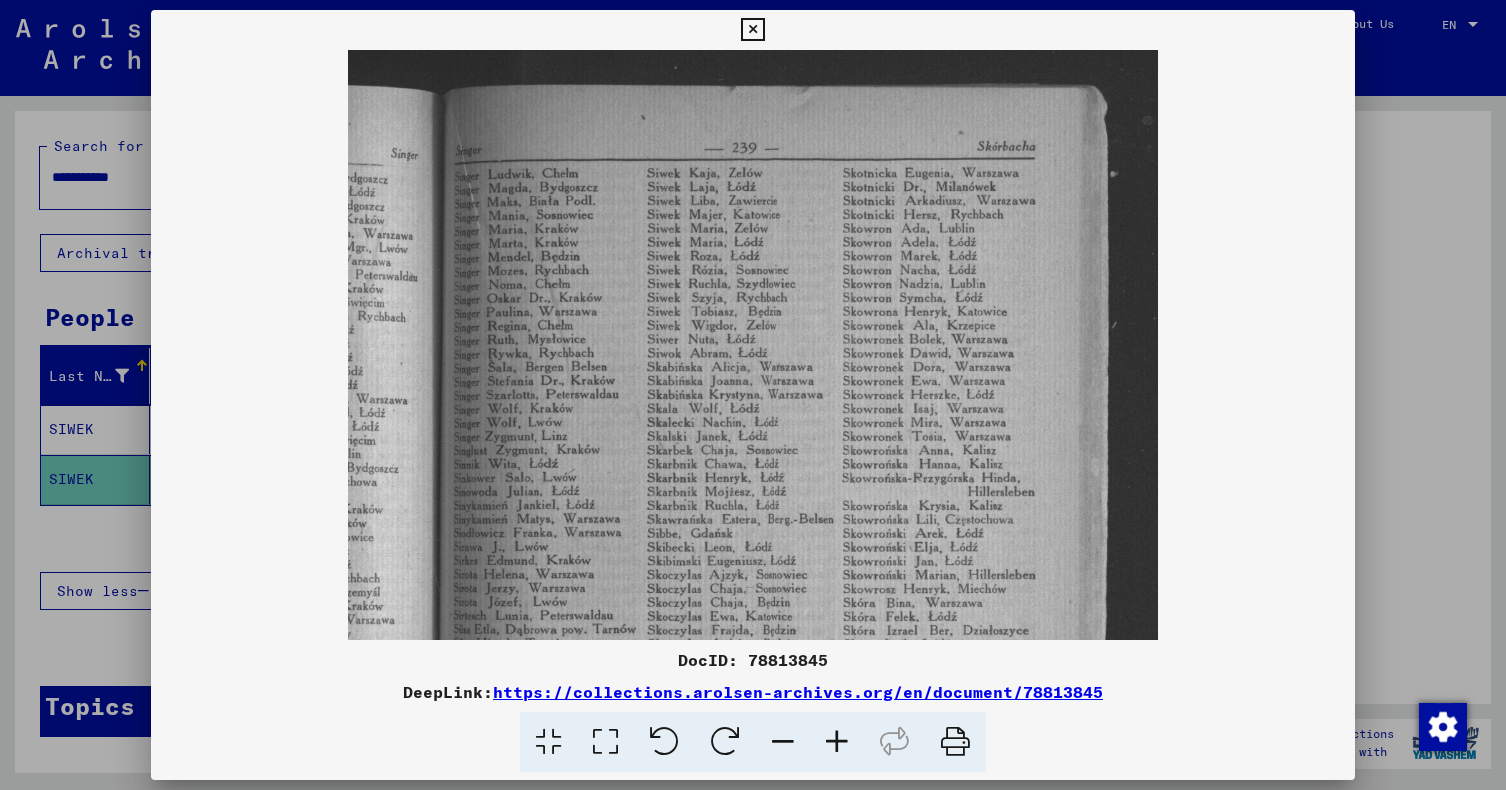click at bounding box center [837, 742] 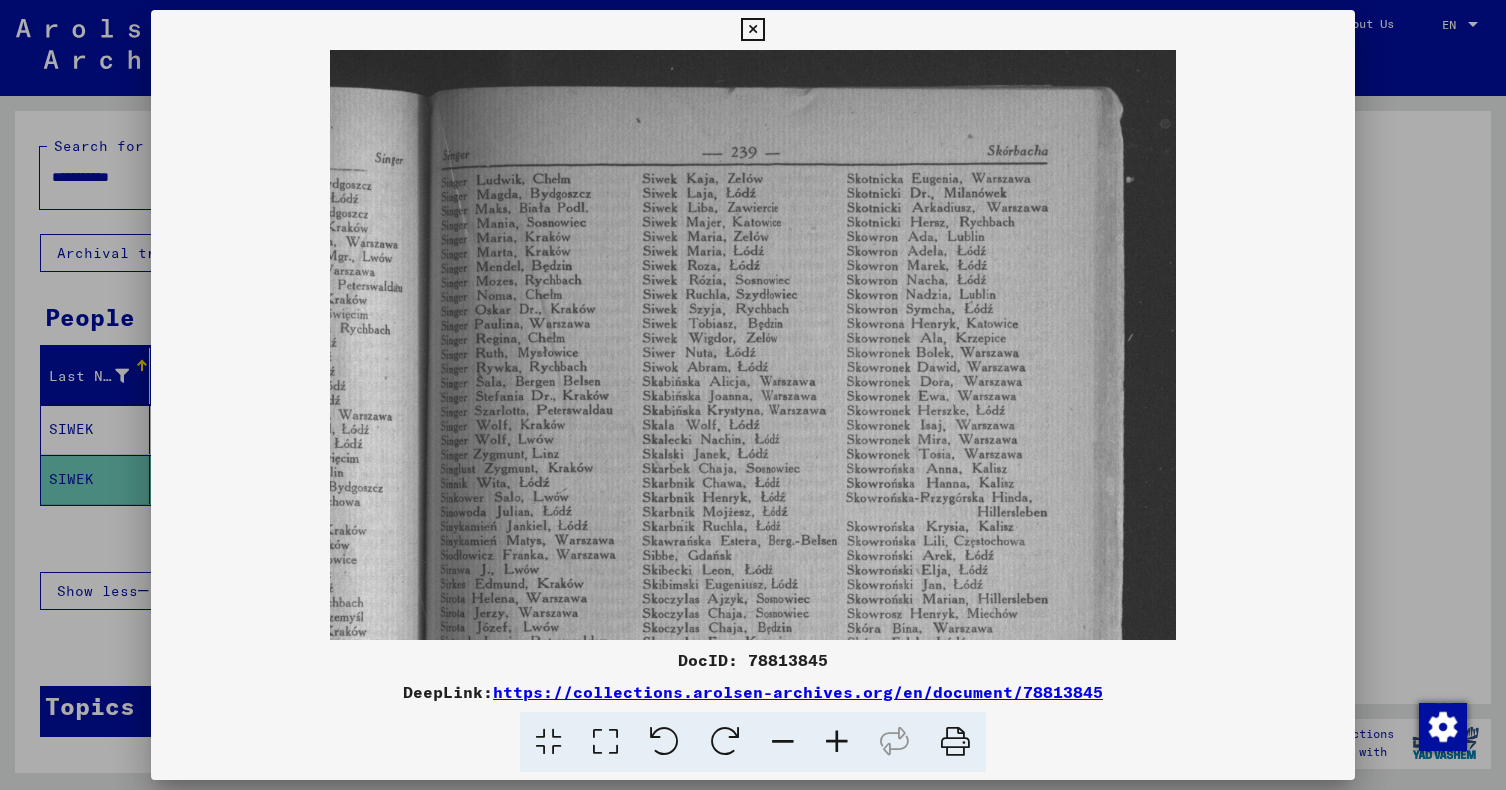 click at bounding box center (752, 30) 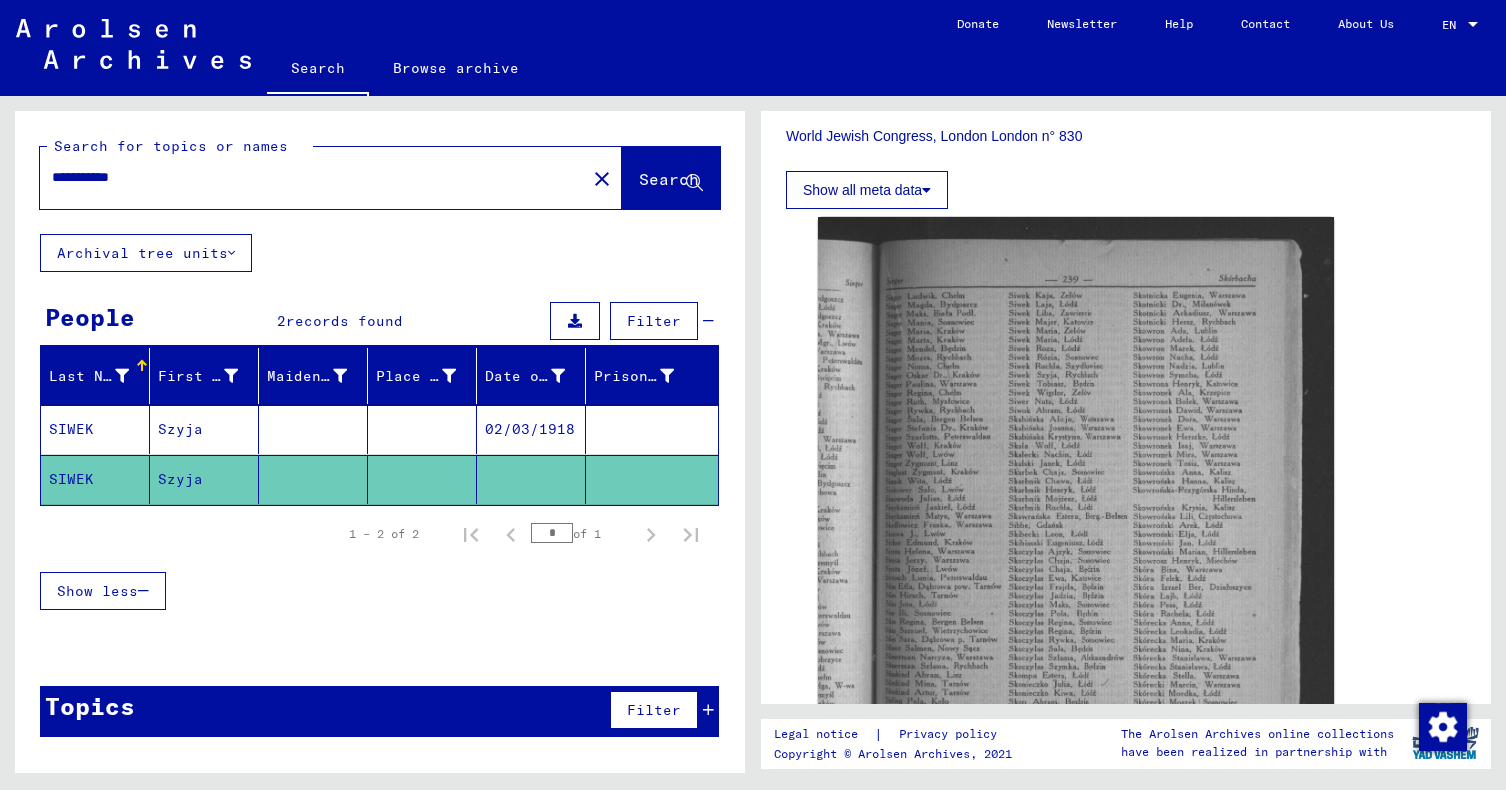 click on "**********" at bounding box center (313, 177) 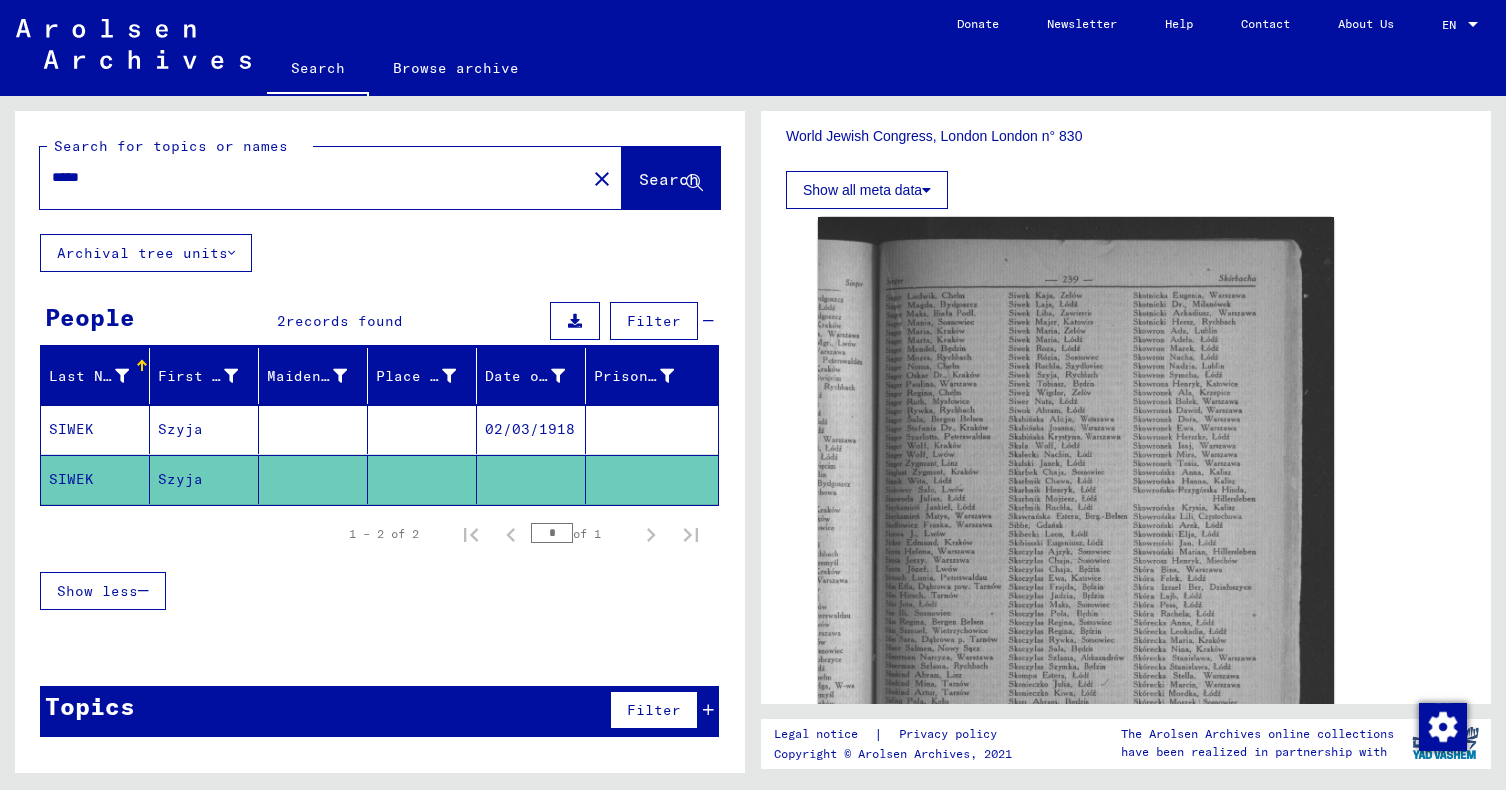 click on "*****" at bounding box center (313, 177) 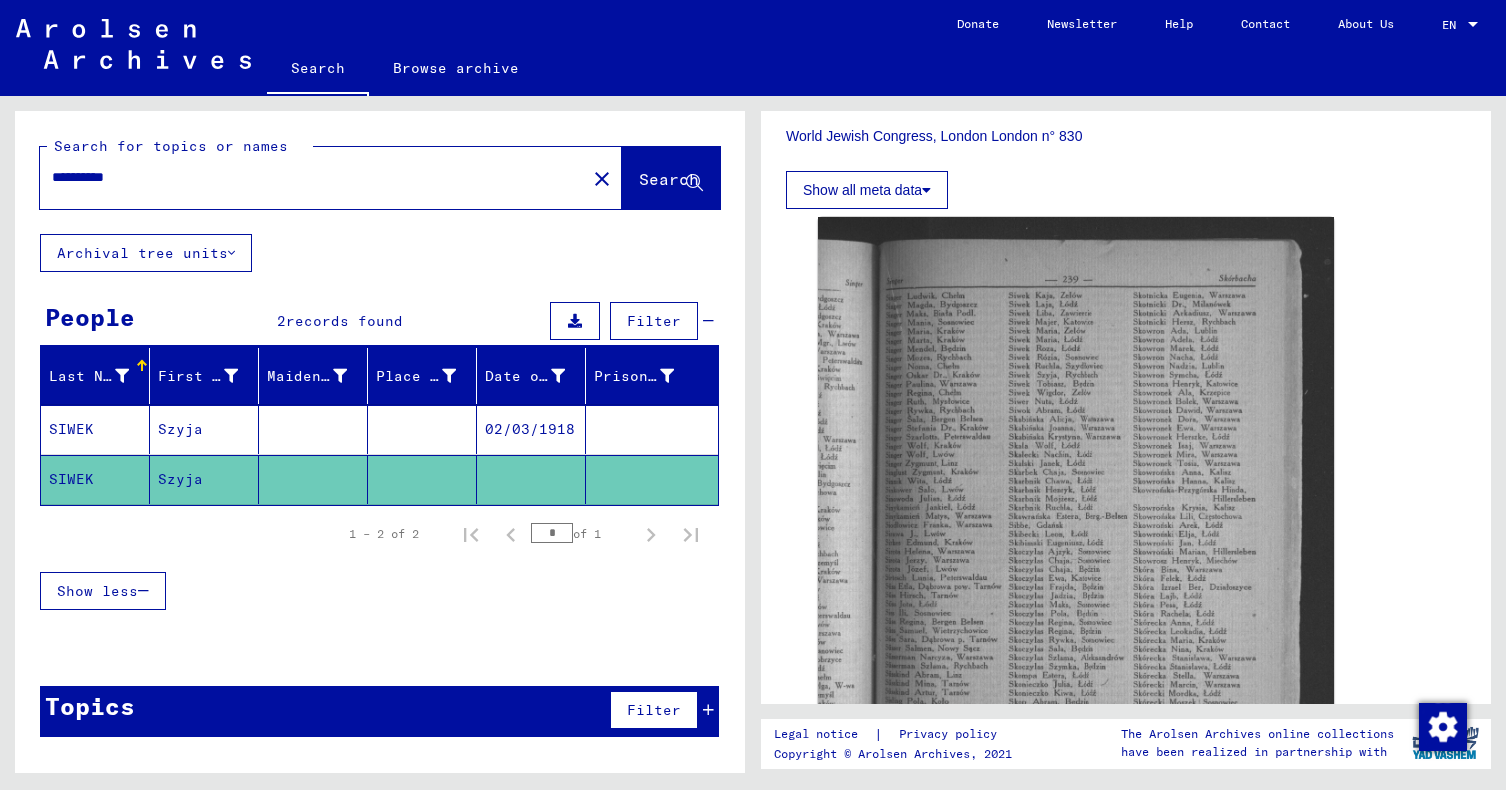type on "**********" 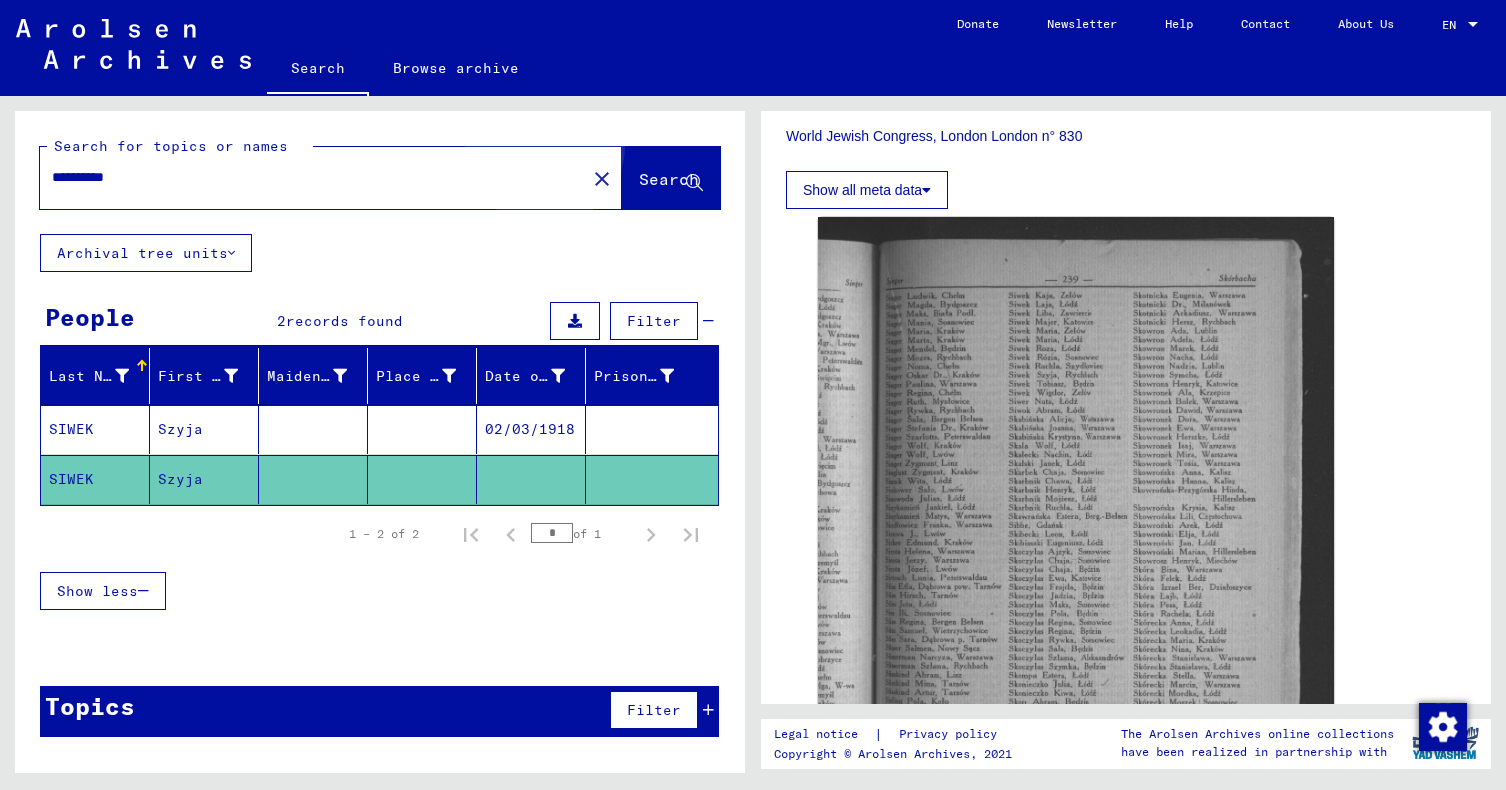 click on "Search" 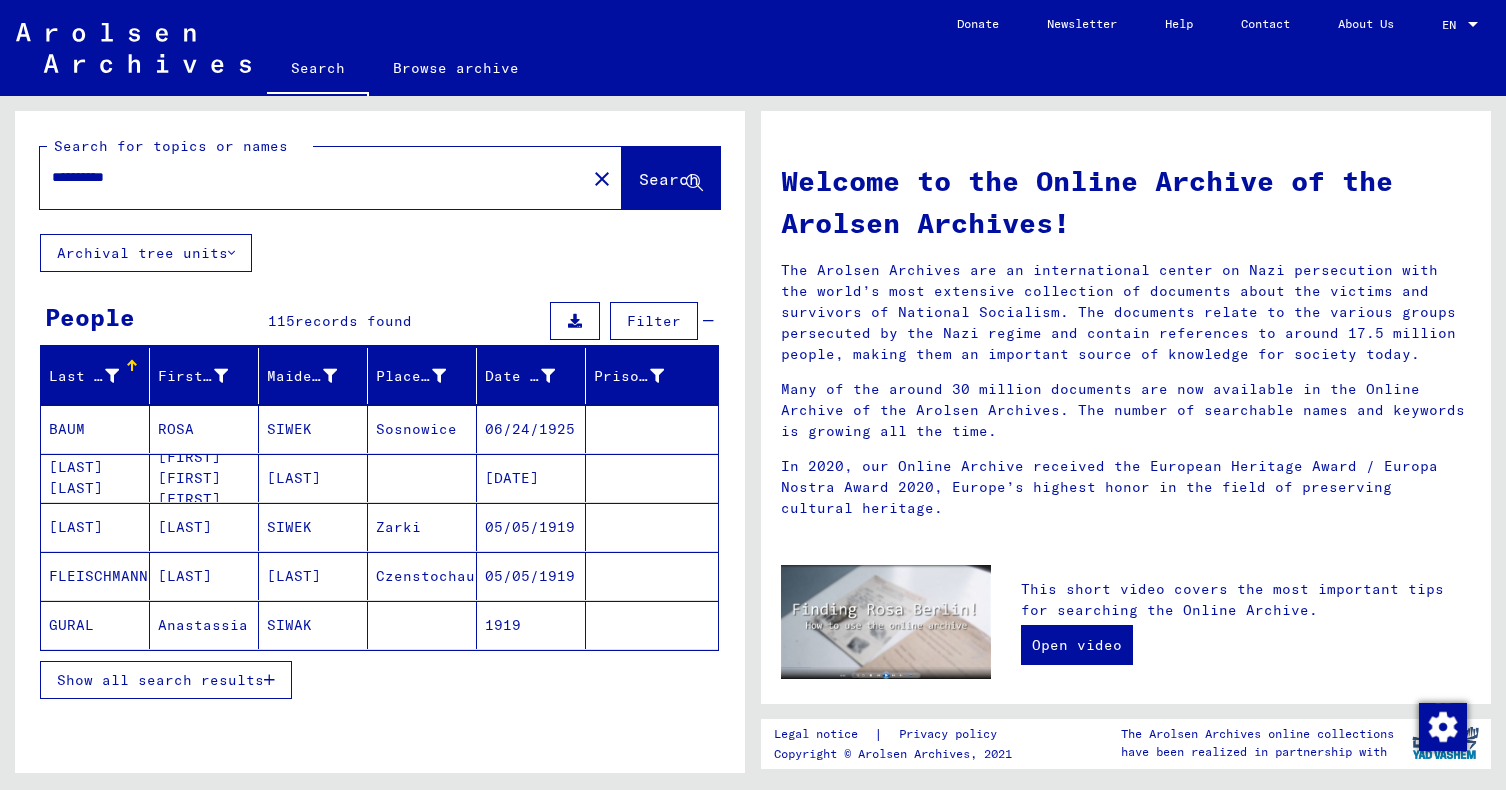 type 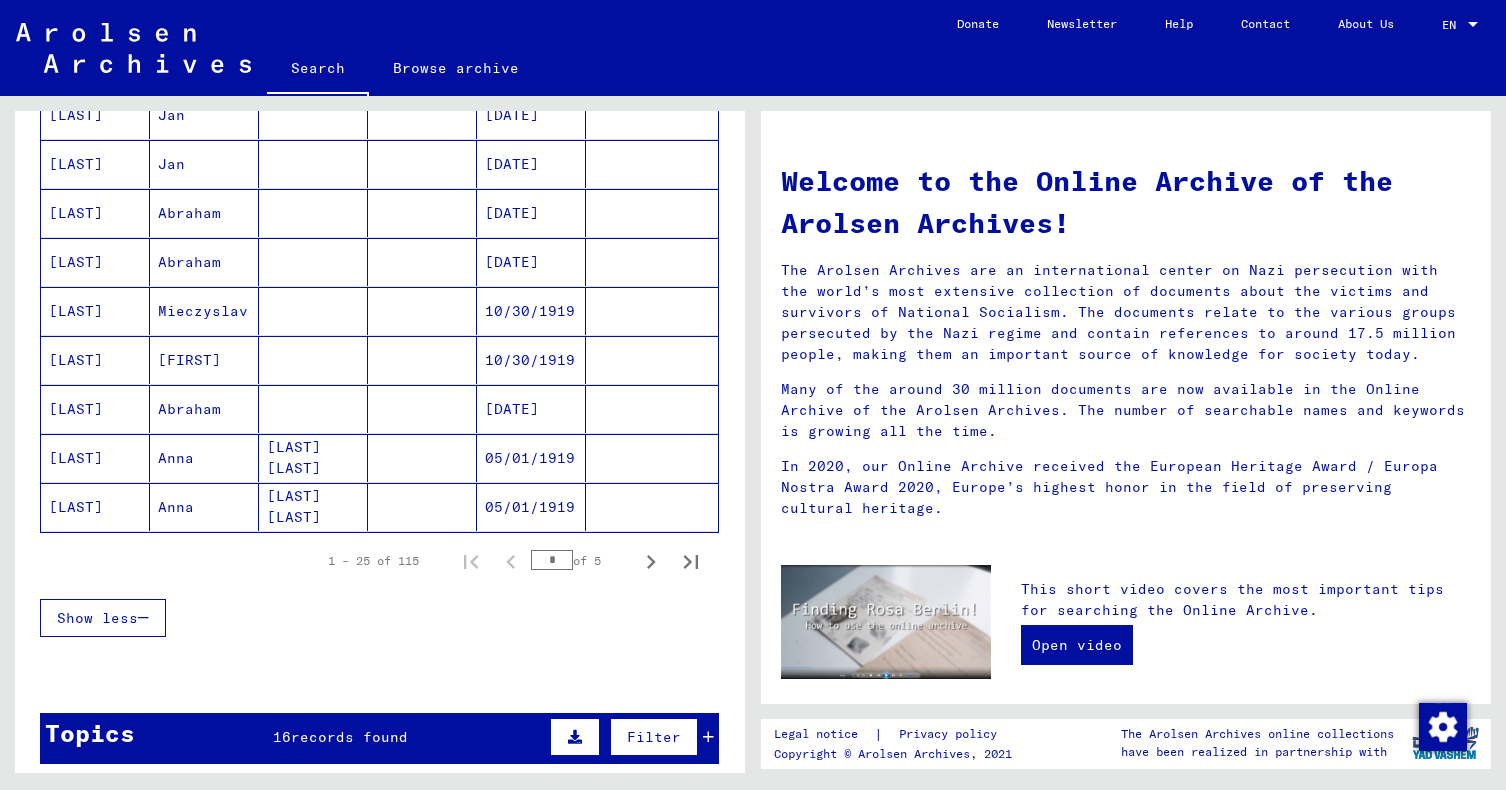scroll, scrollTop: 1100, scrollLeft: 0, axis: vertical 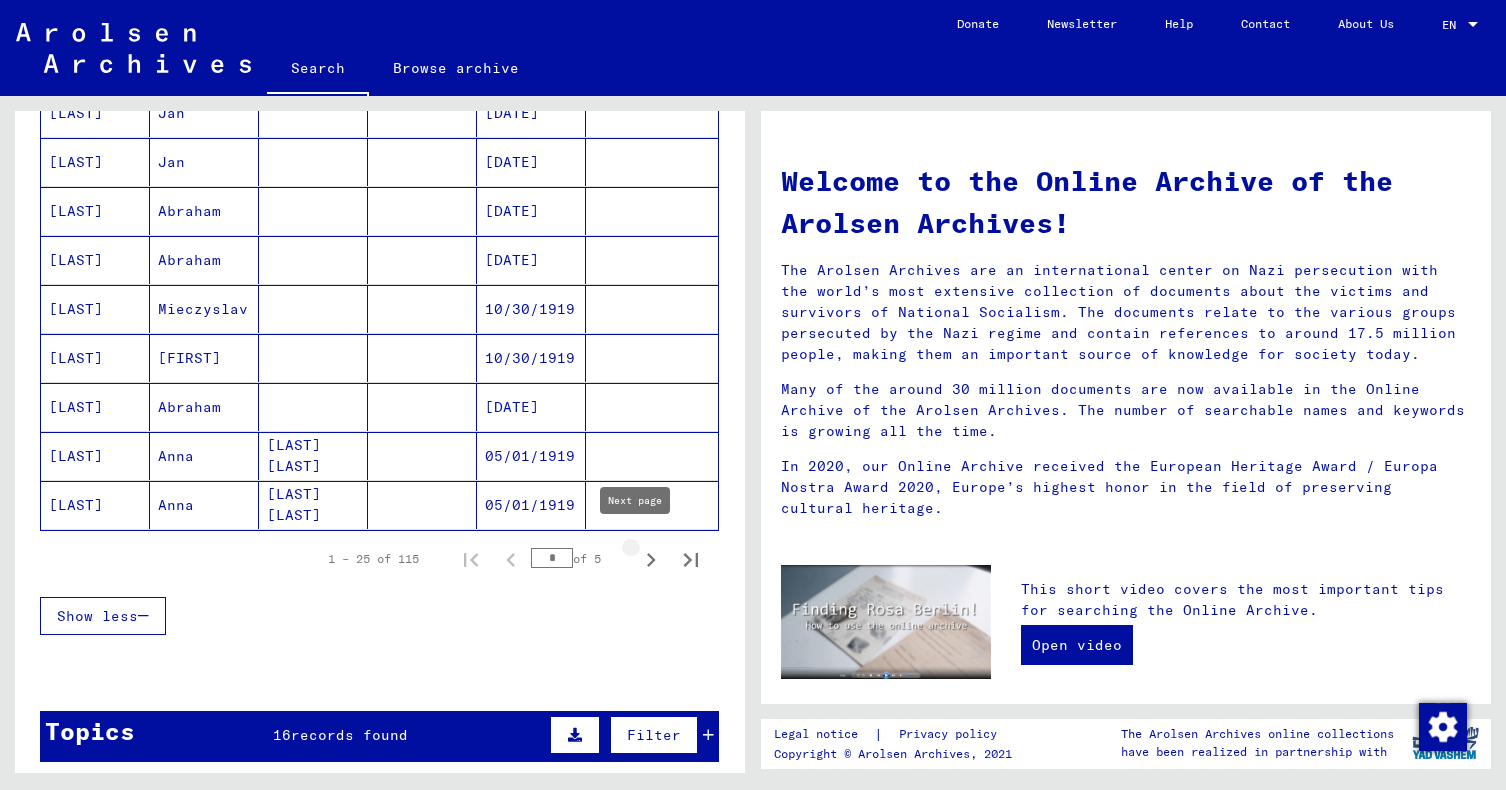 click 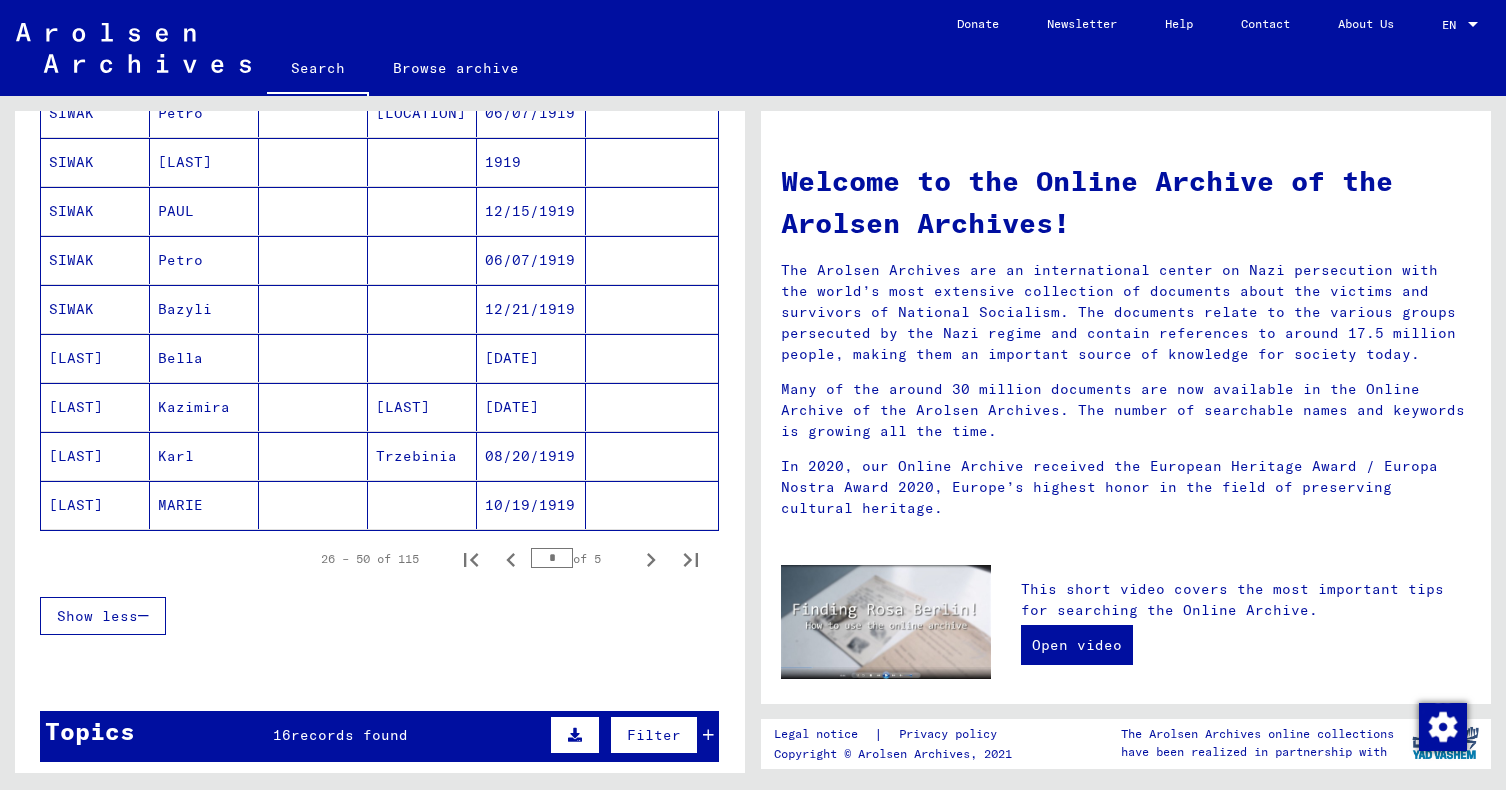 scroll, scrollTop: 1200, scrollLeft: 0, axis: vertical 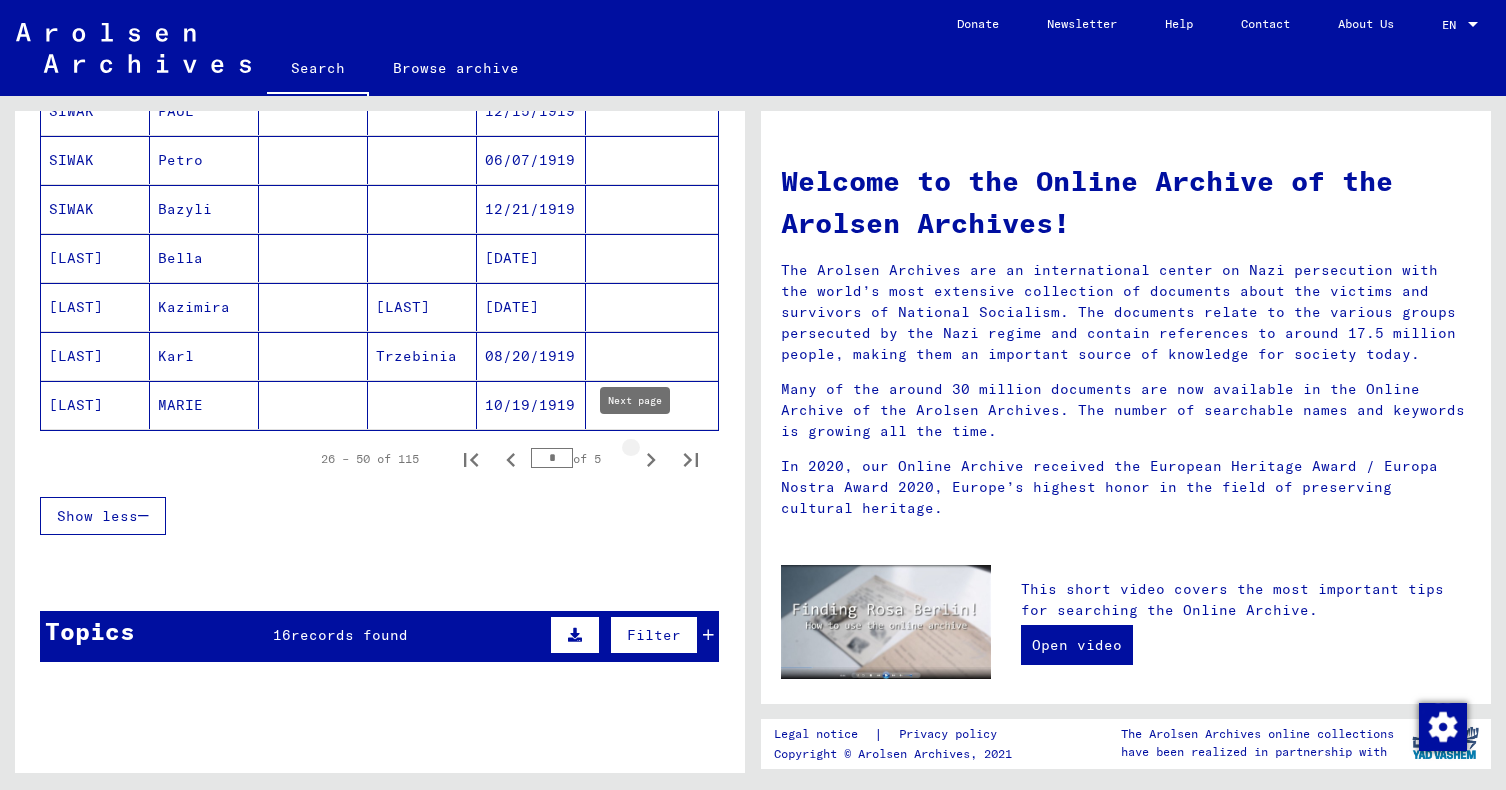 click 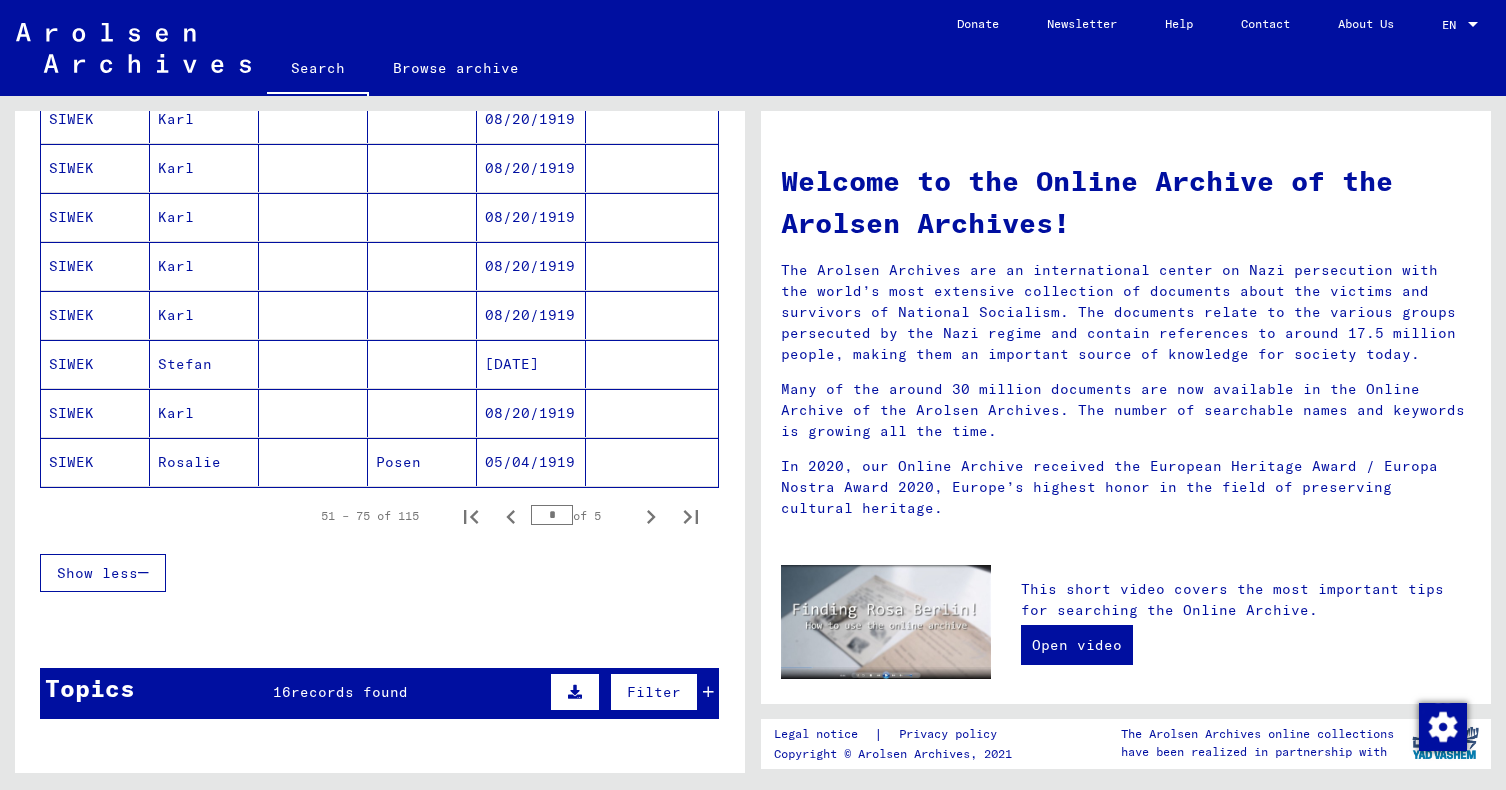 scroll, scrollTop: 1200, scrollLeft: 0, axis: vertical 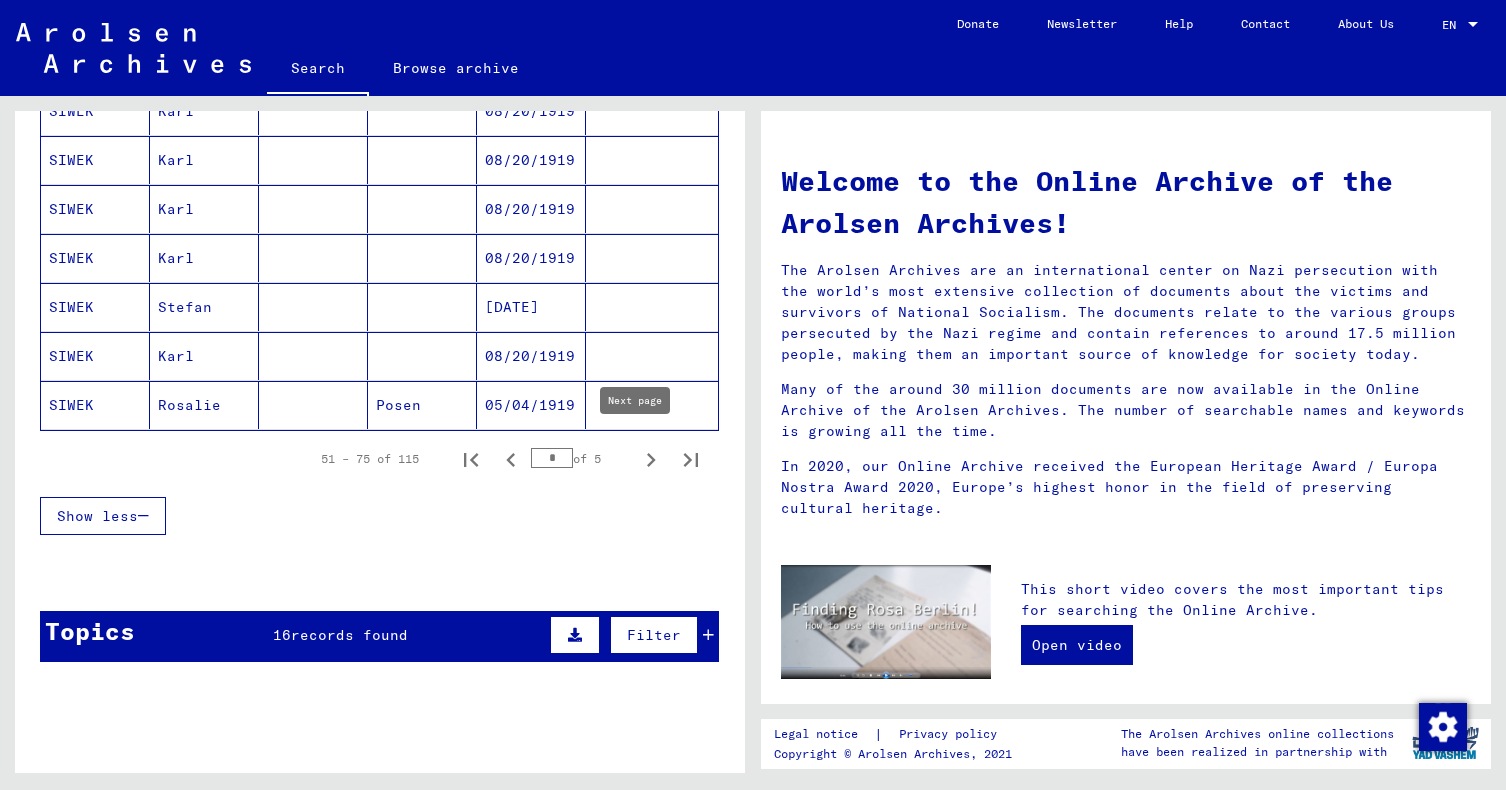 click 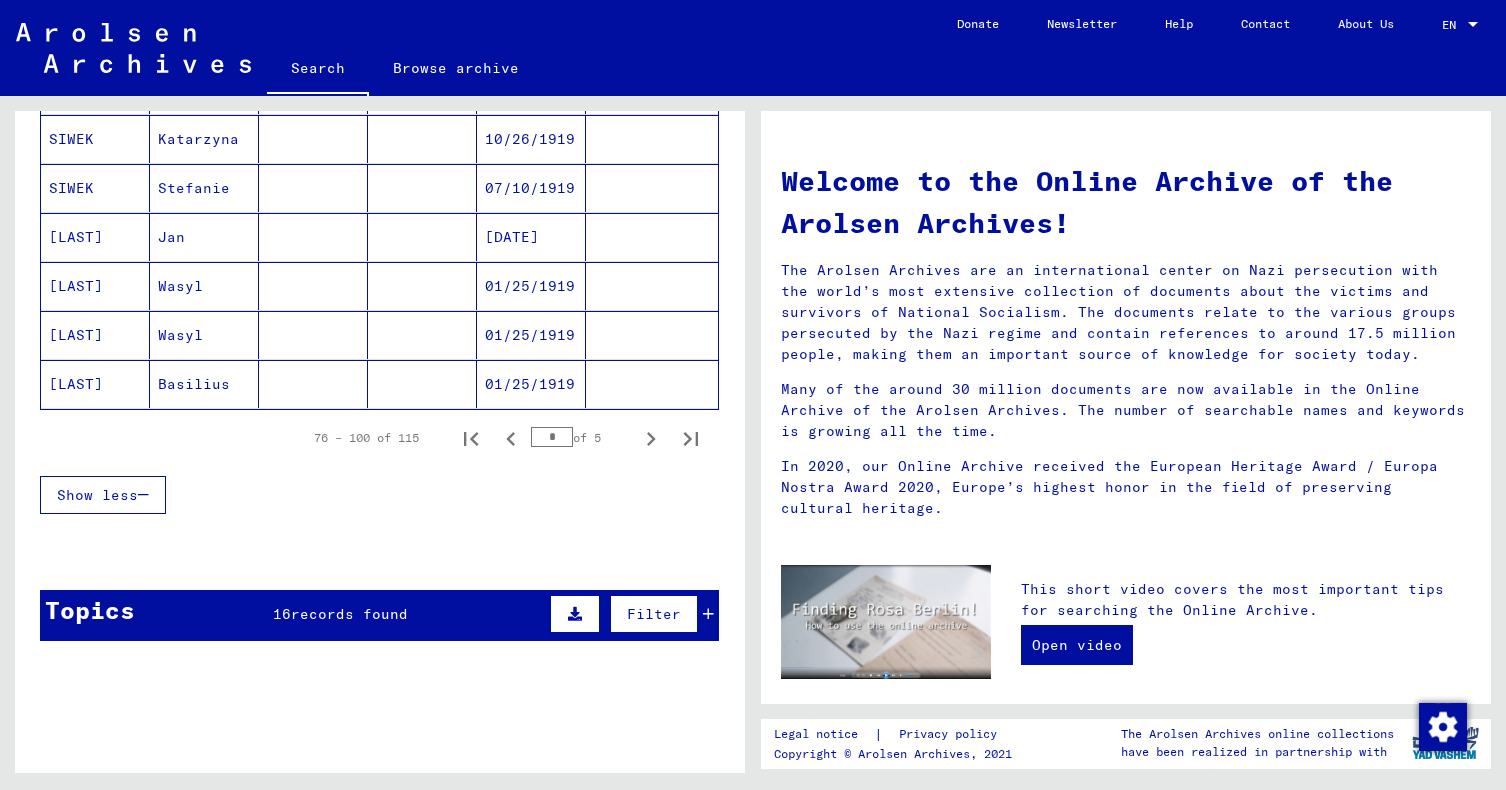 scroll, scrollTop: 1300, scrollLeft: 0, axis: vertical 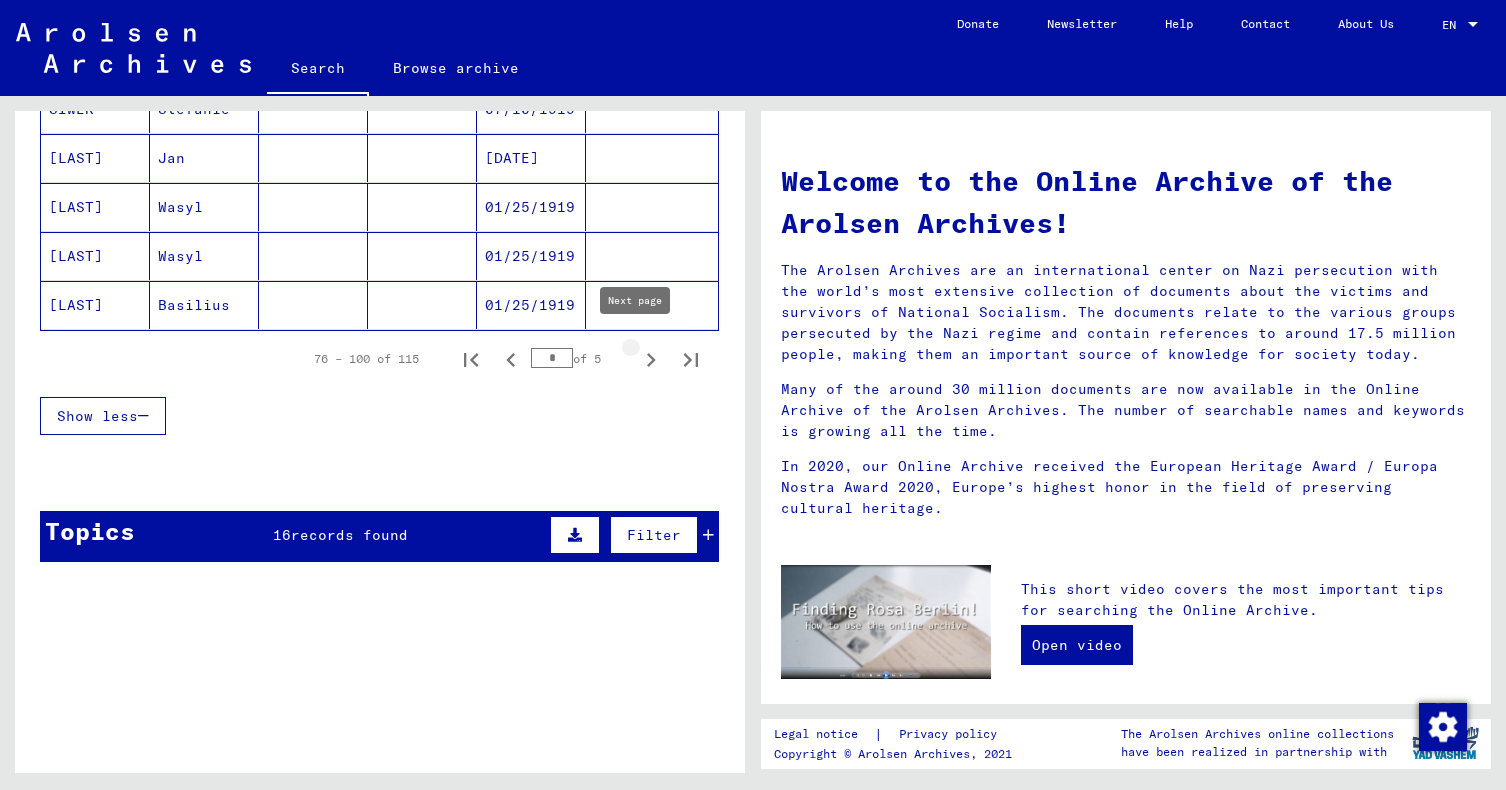 click 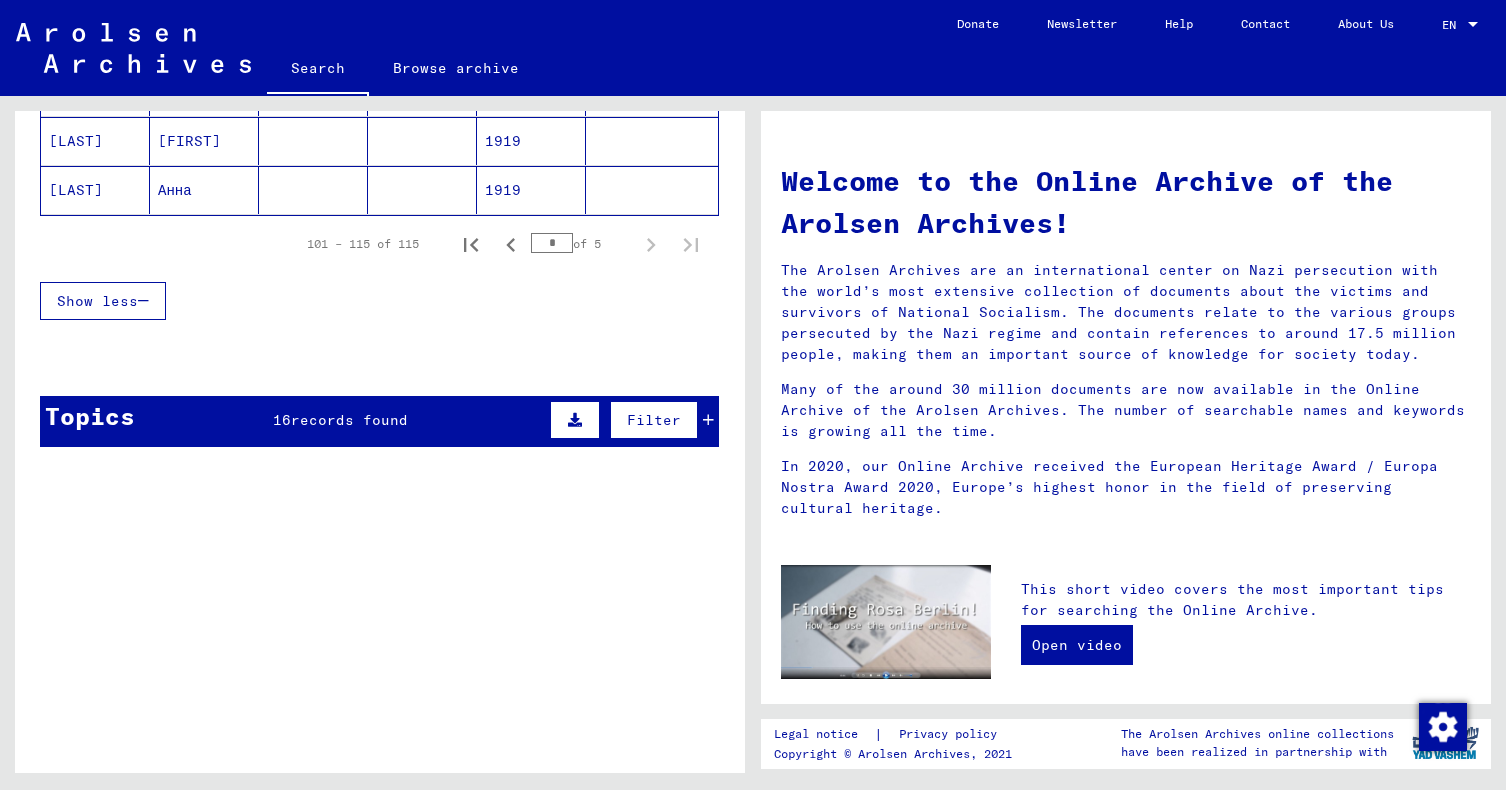 scroll, scrollTop: 926, scrollLeft: 0, axis: vertical 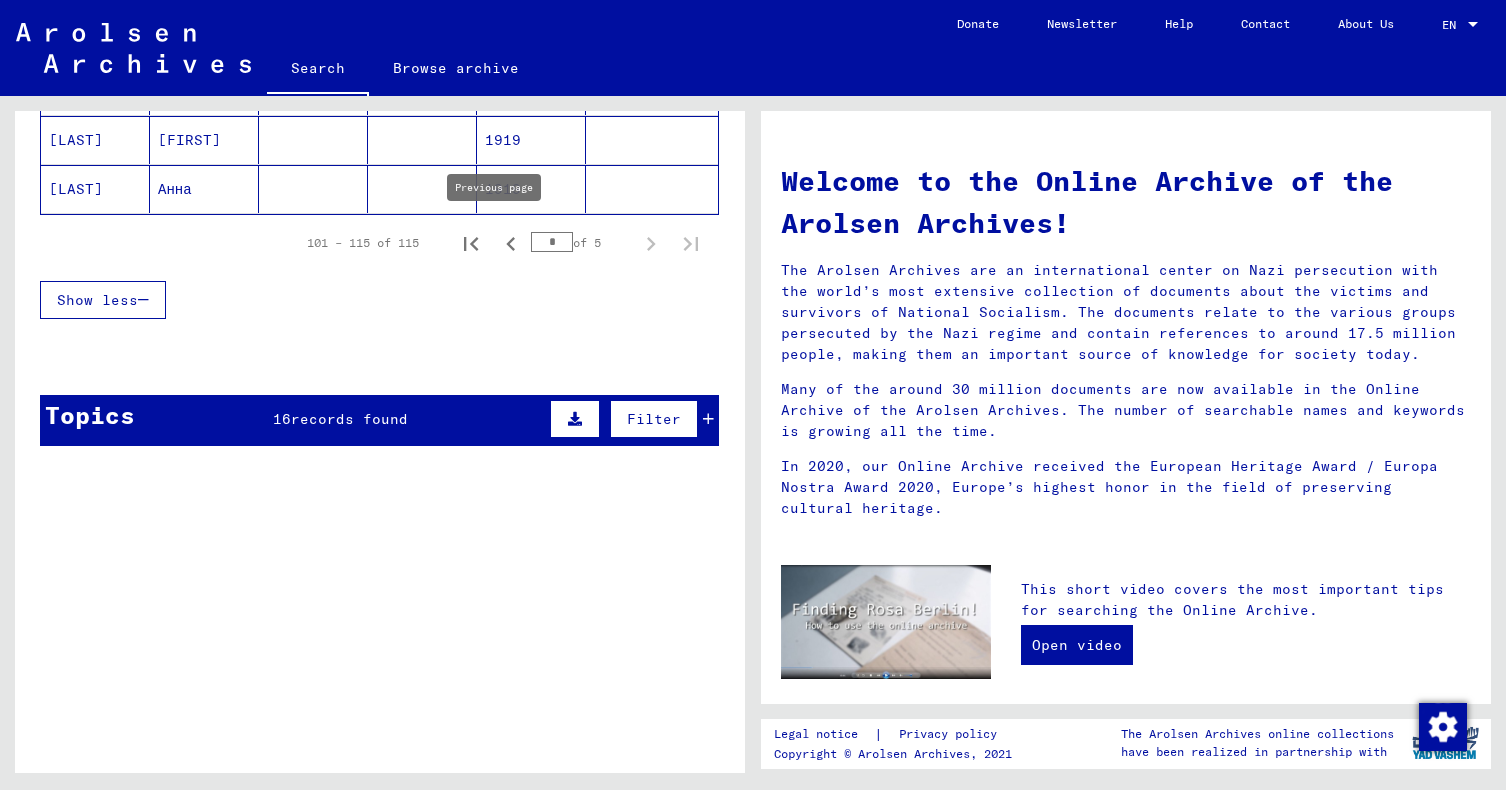 click 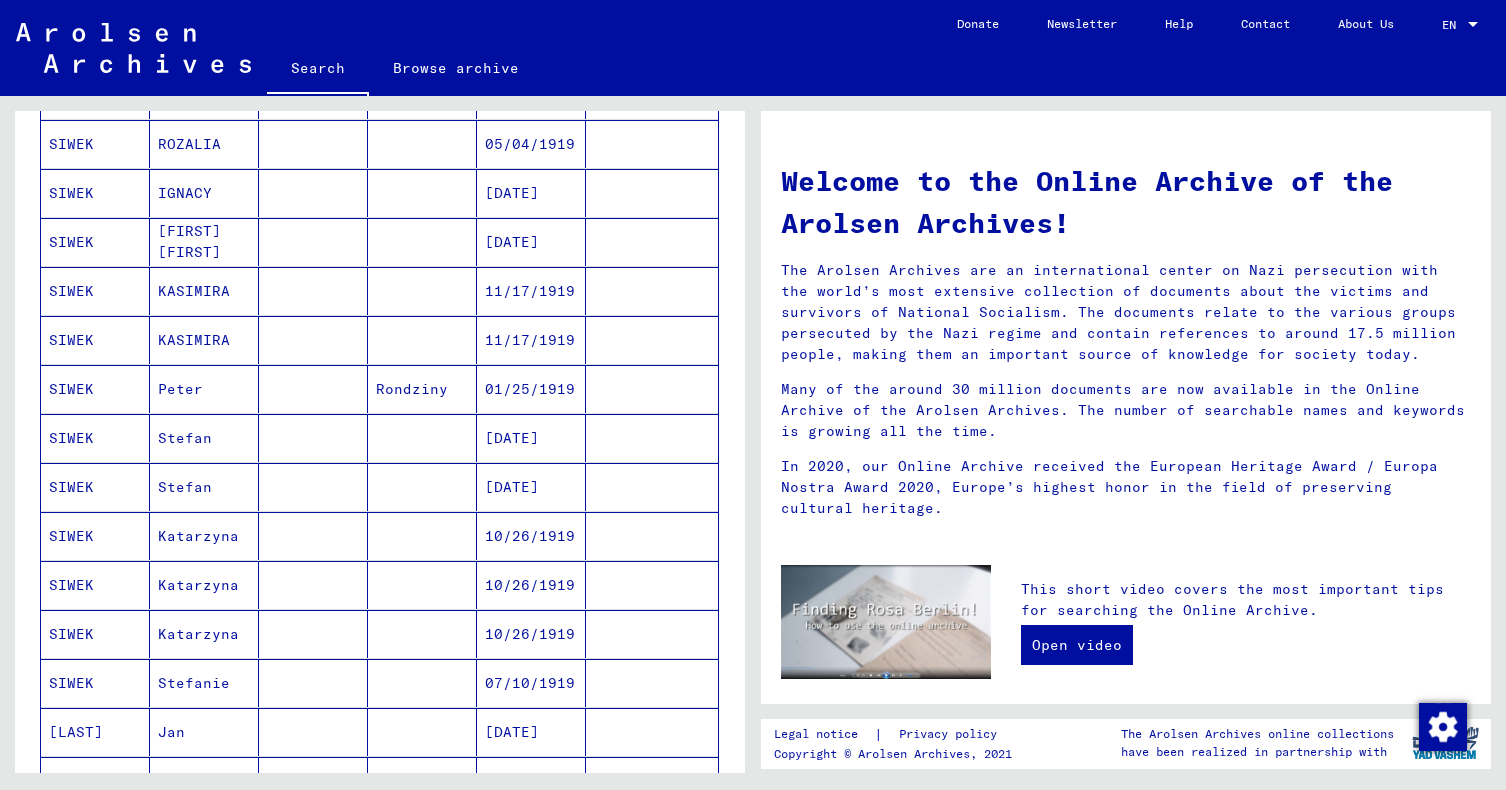 scroll, scrollTop: 626, scrollLeft: 0, axis: vertical 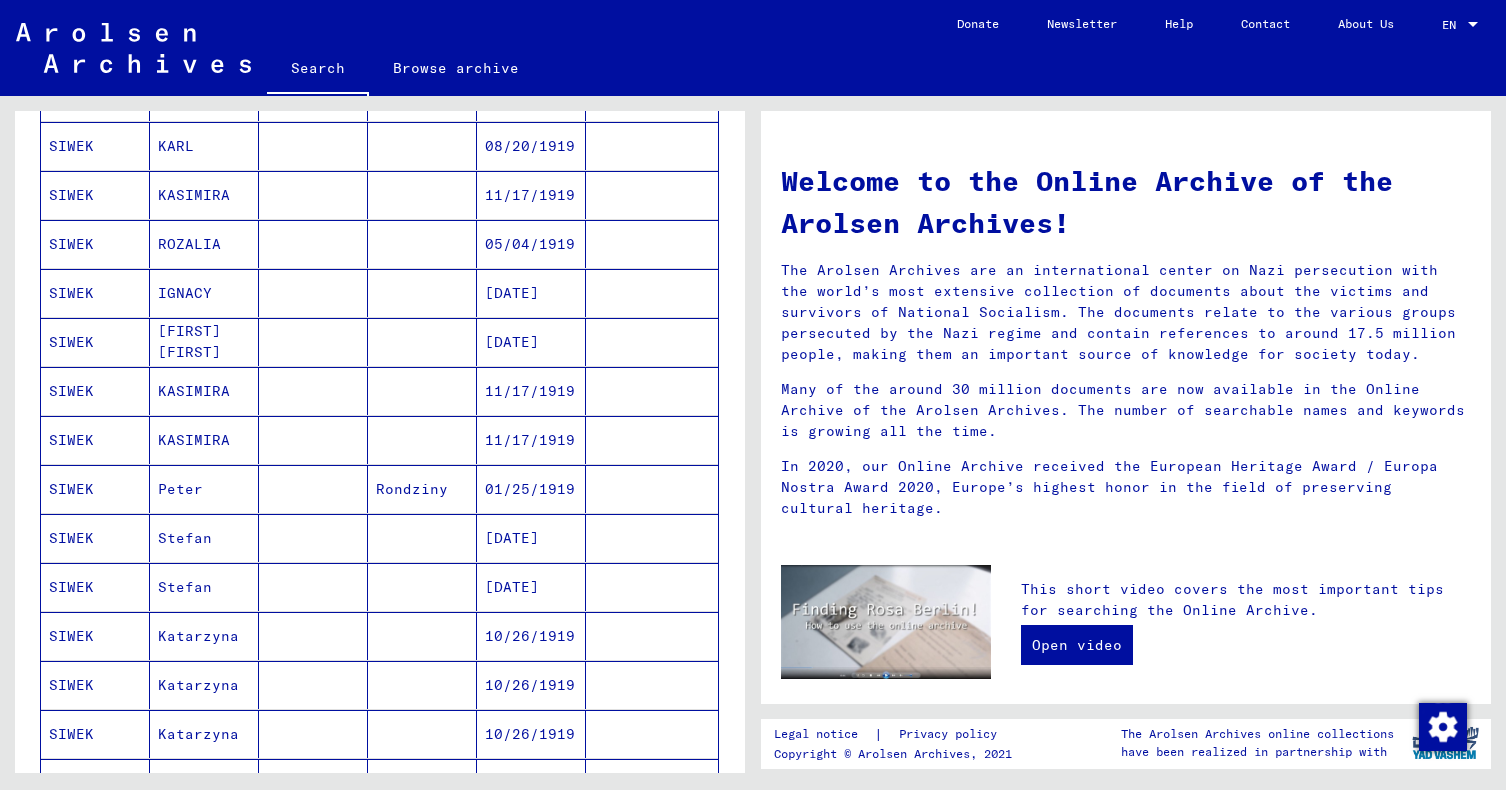 click on "IGNACY" at bounding box center (204, 342) 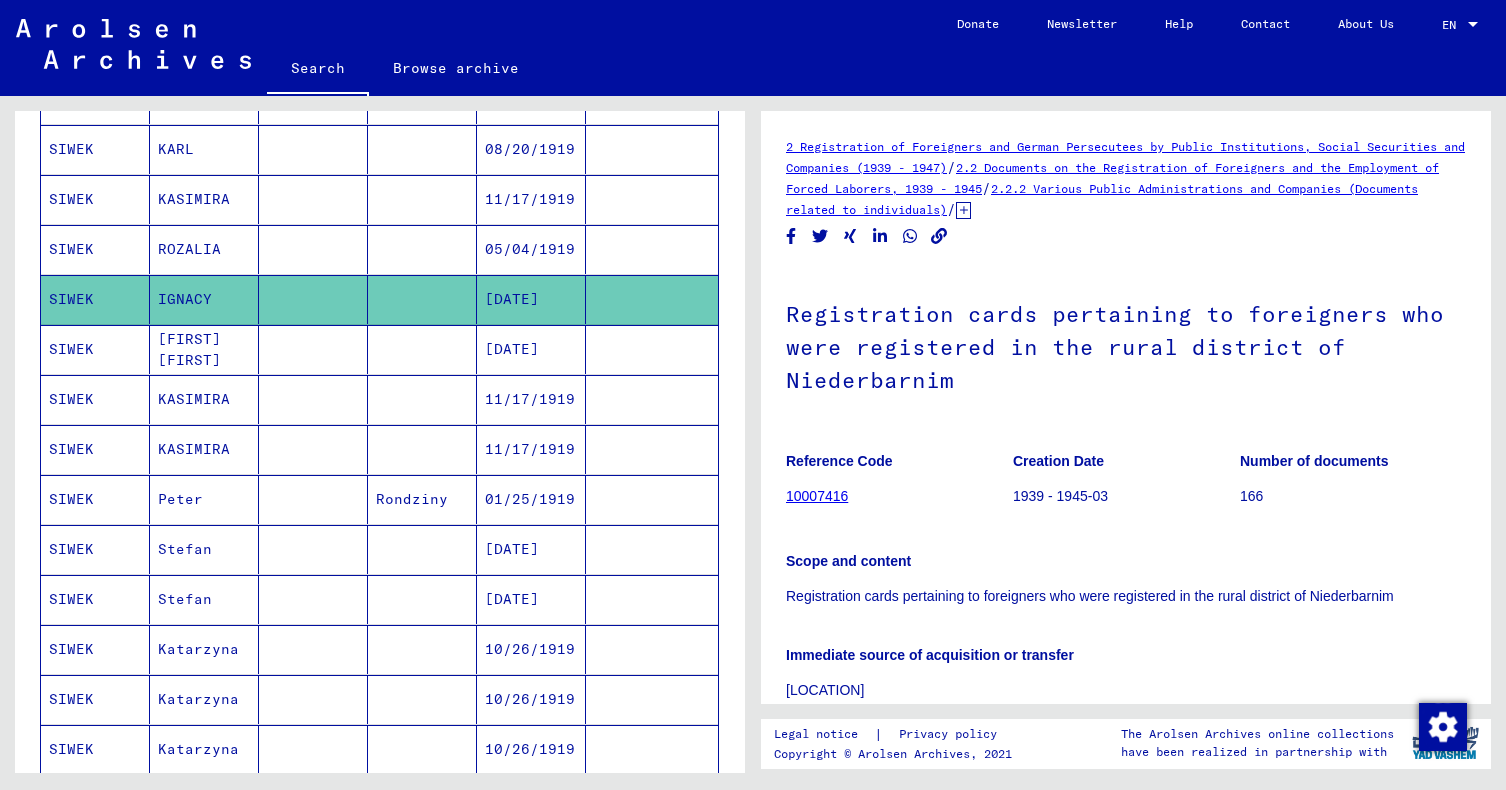 scroll, scrollTop: 0, scrollLeft: 0, axis: both 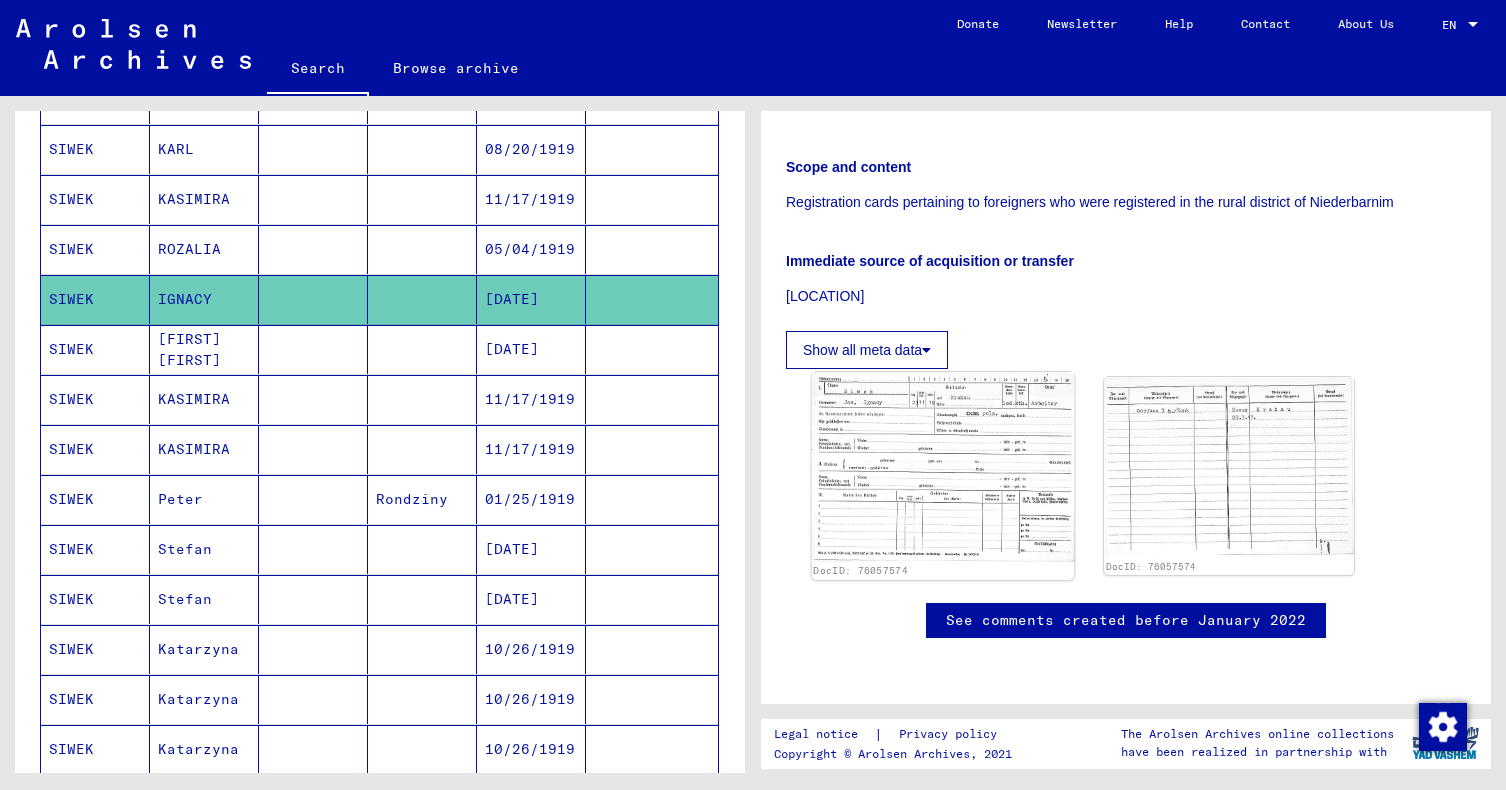 click 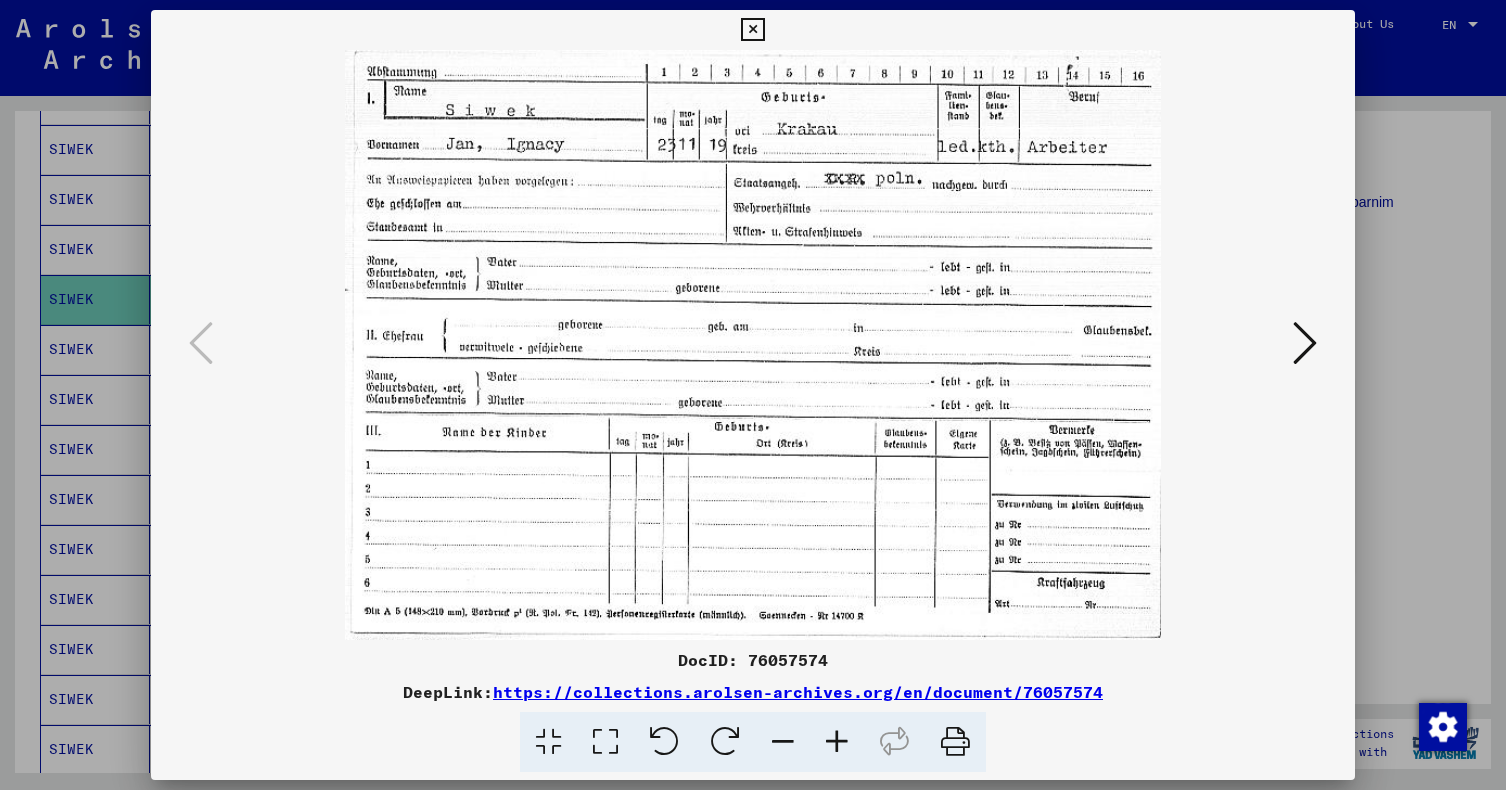 type 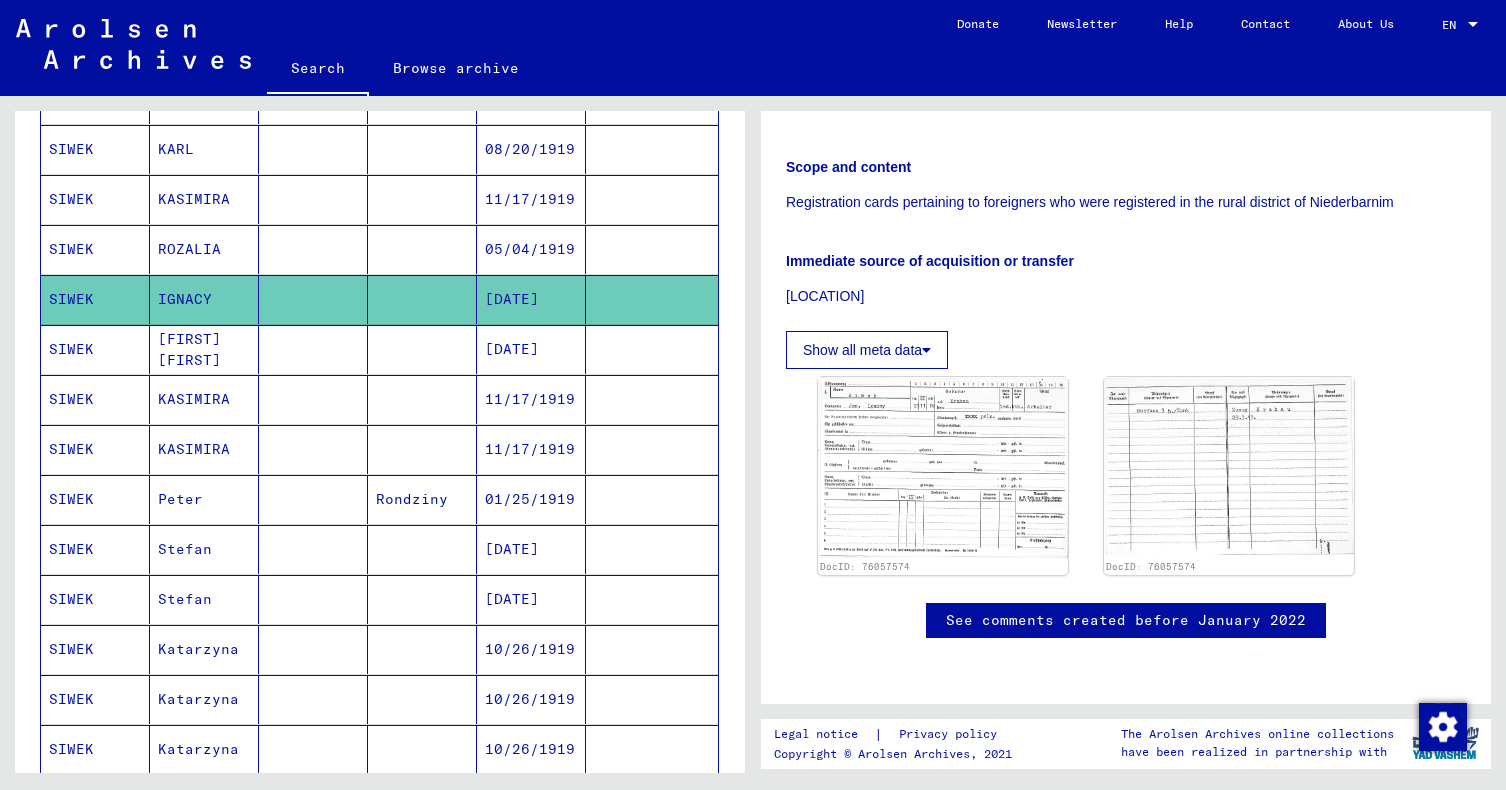 click on "SIWEK" at bounding box center (95, 399) 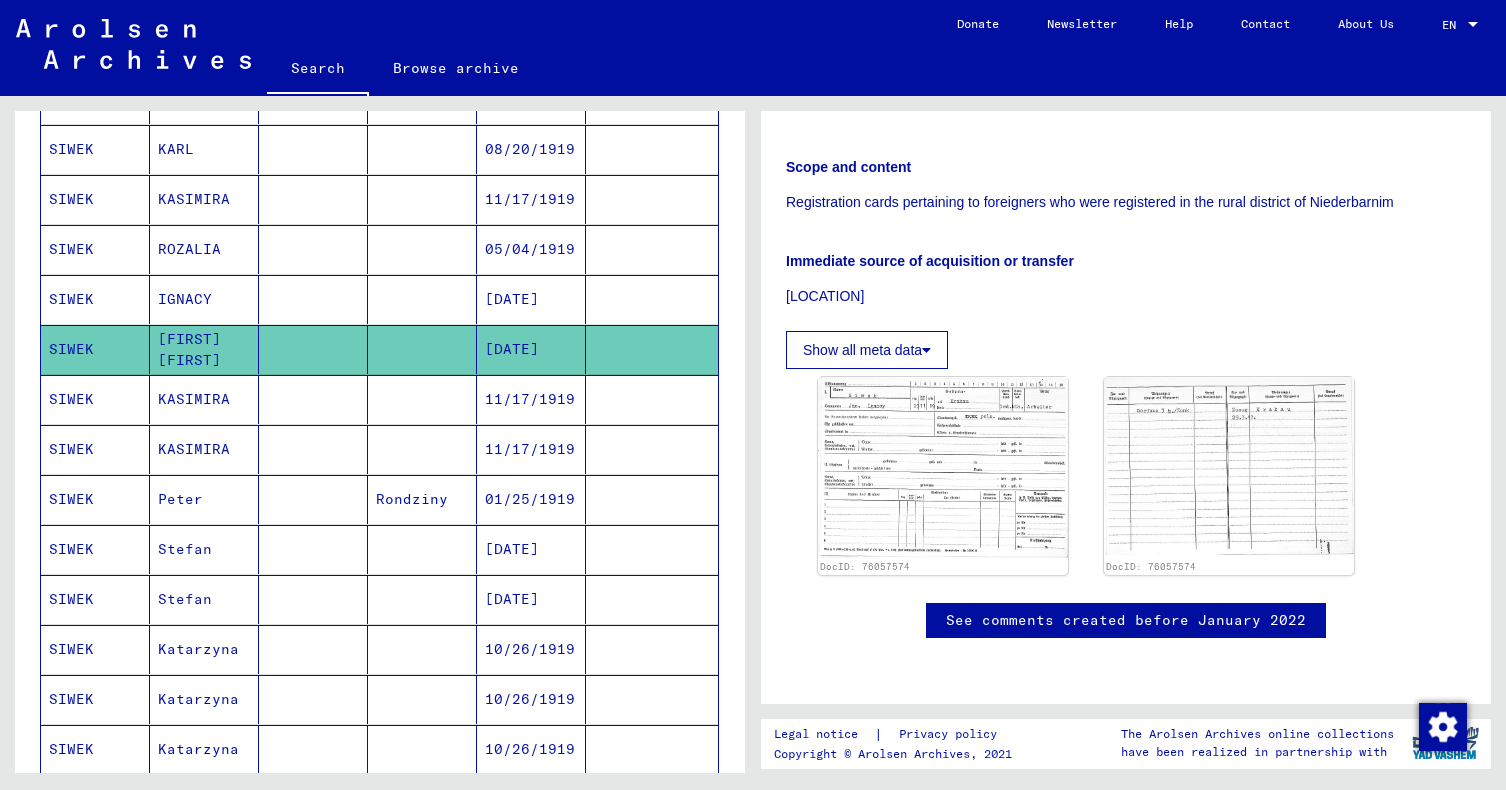 click on "IGNACY" at bounding box center (204, 349) 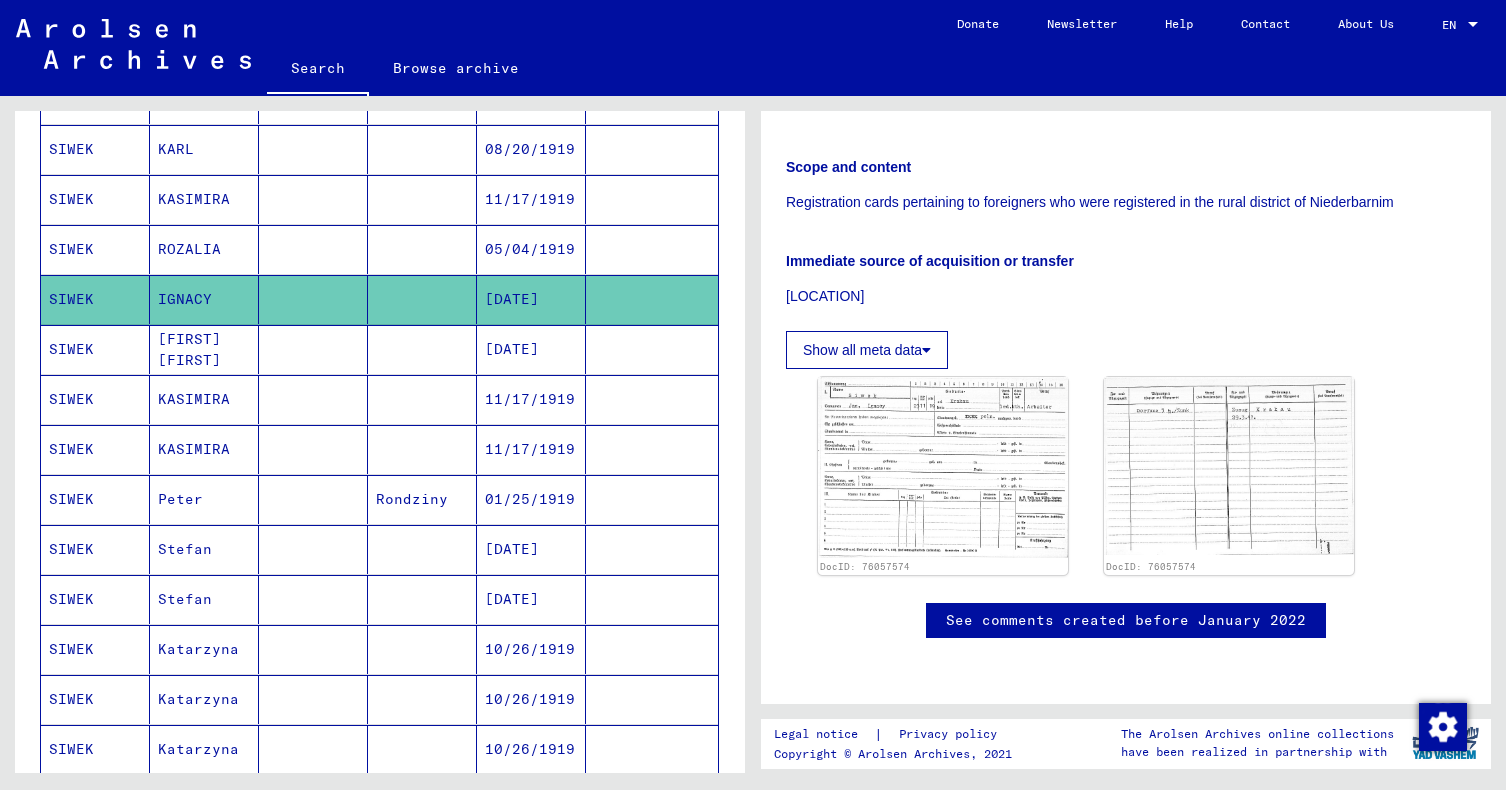 click on "[FIRST] [FIRST]" at bounding box center [204, 399] 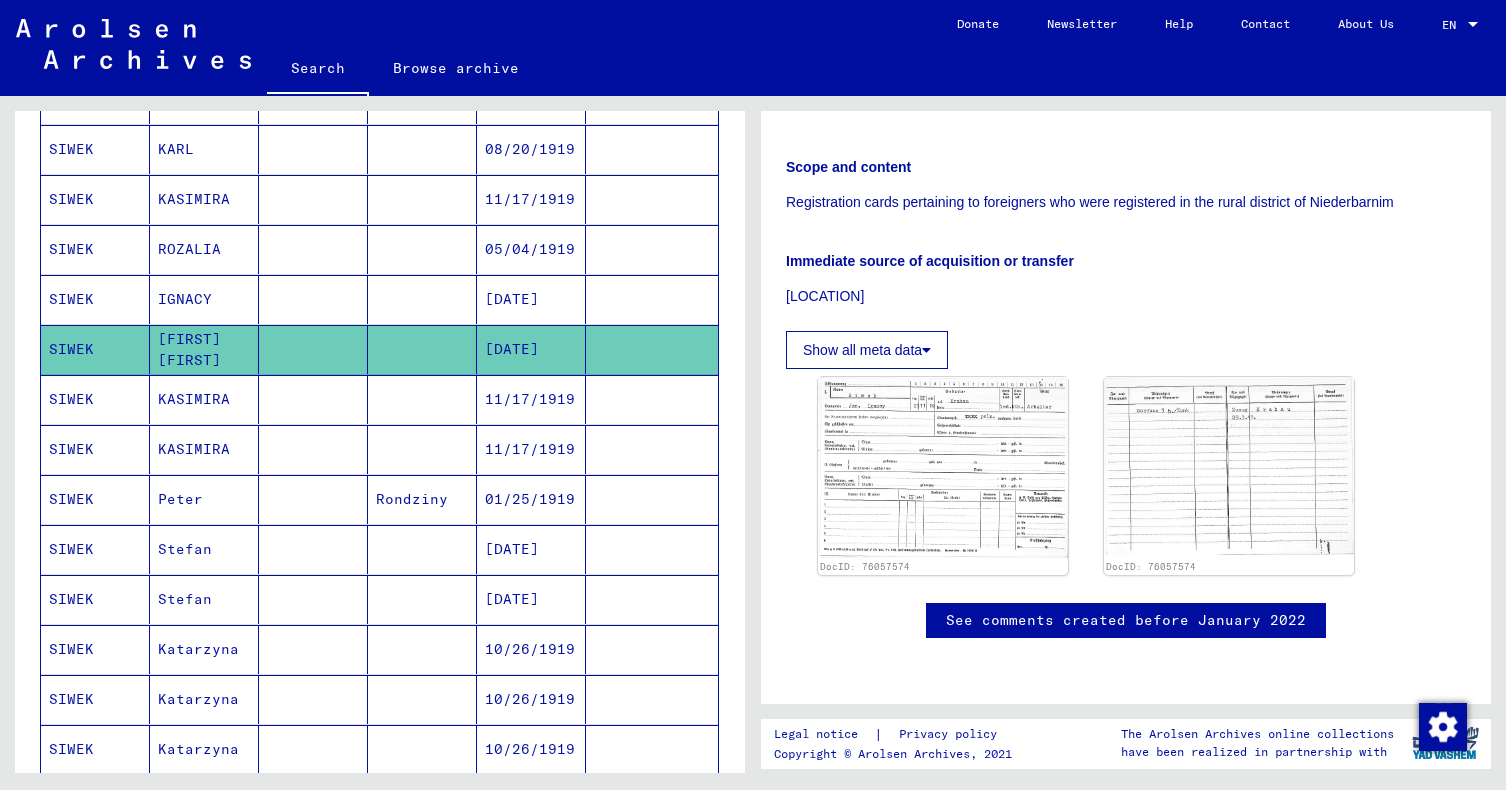 click on "KASIMIRA" at bounding box center [204, 449] 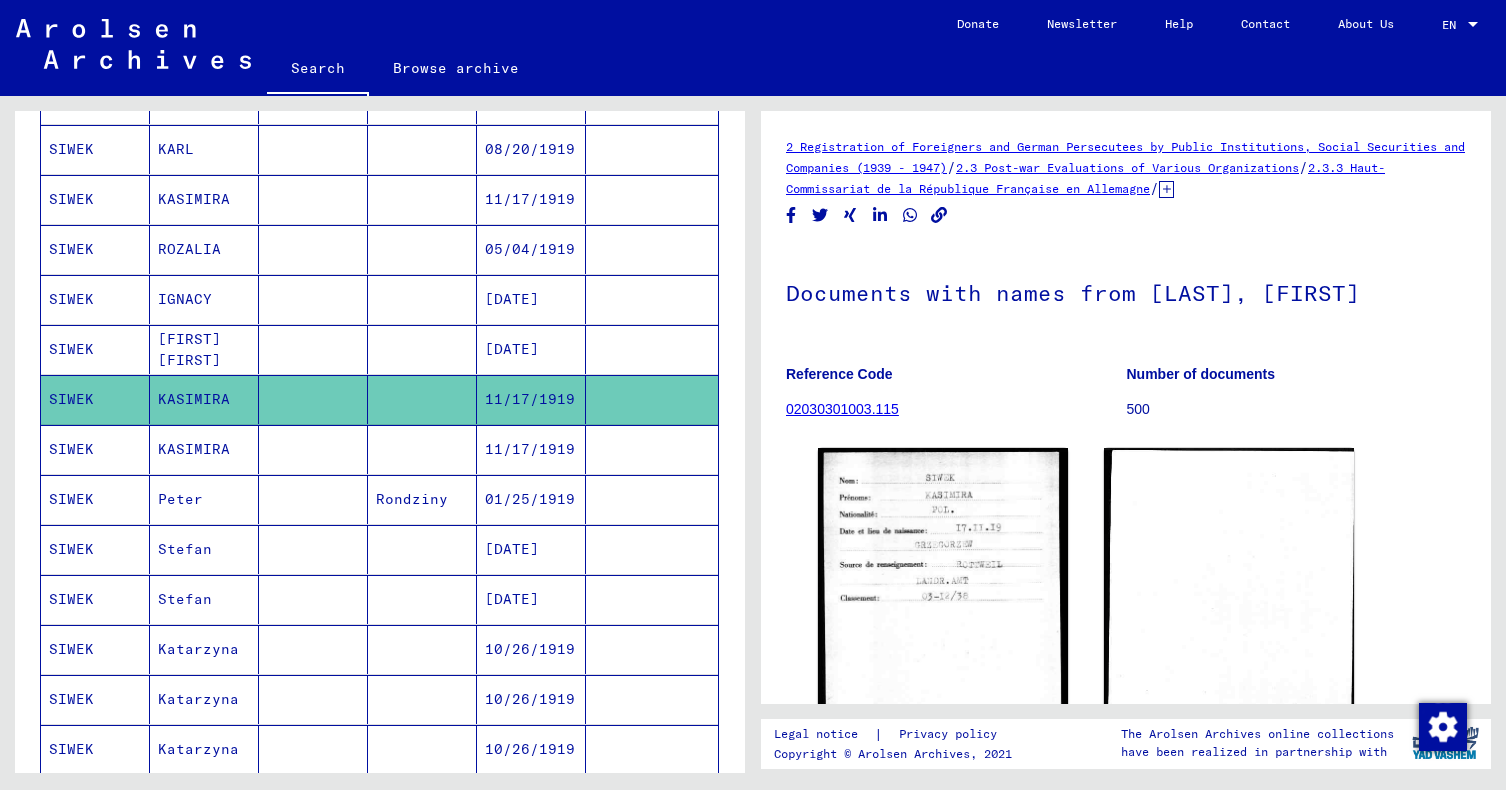 scroll, scrollTop: 0, scrollLeft: 0, axis: both 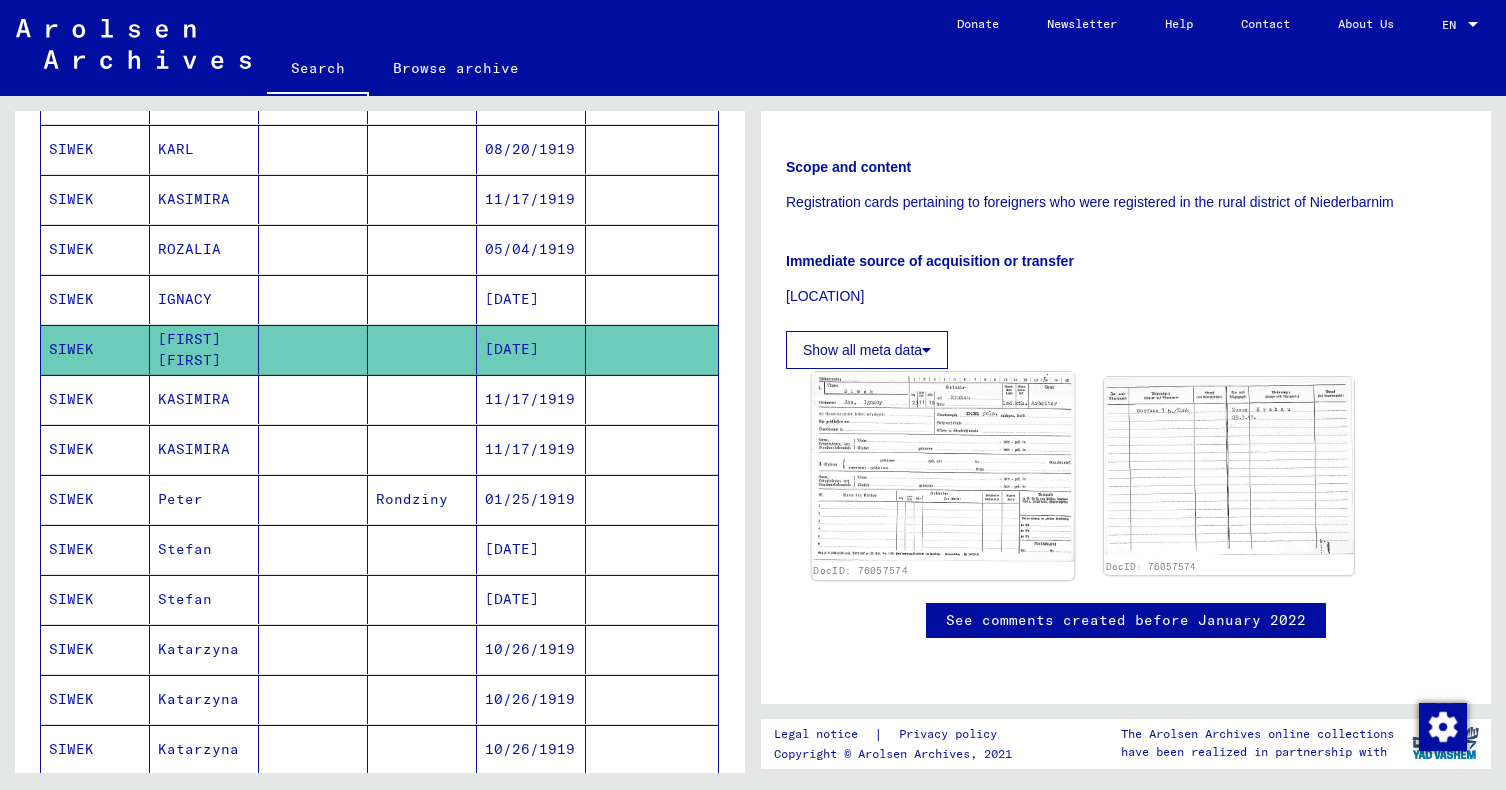 click 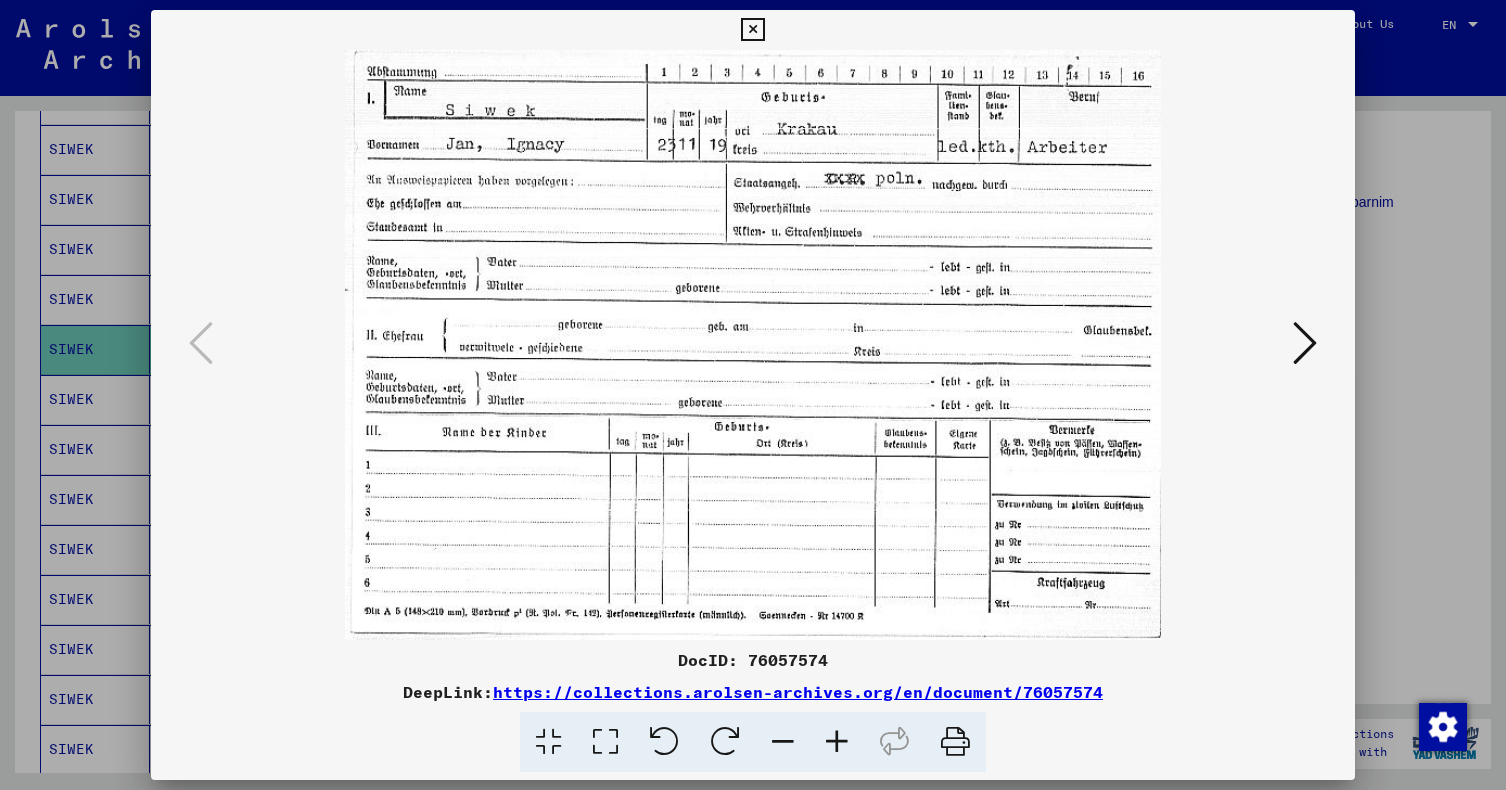 click at bounding box center (752, 30) 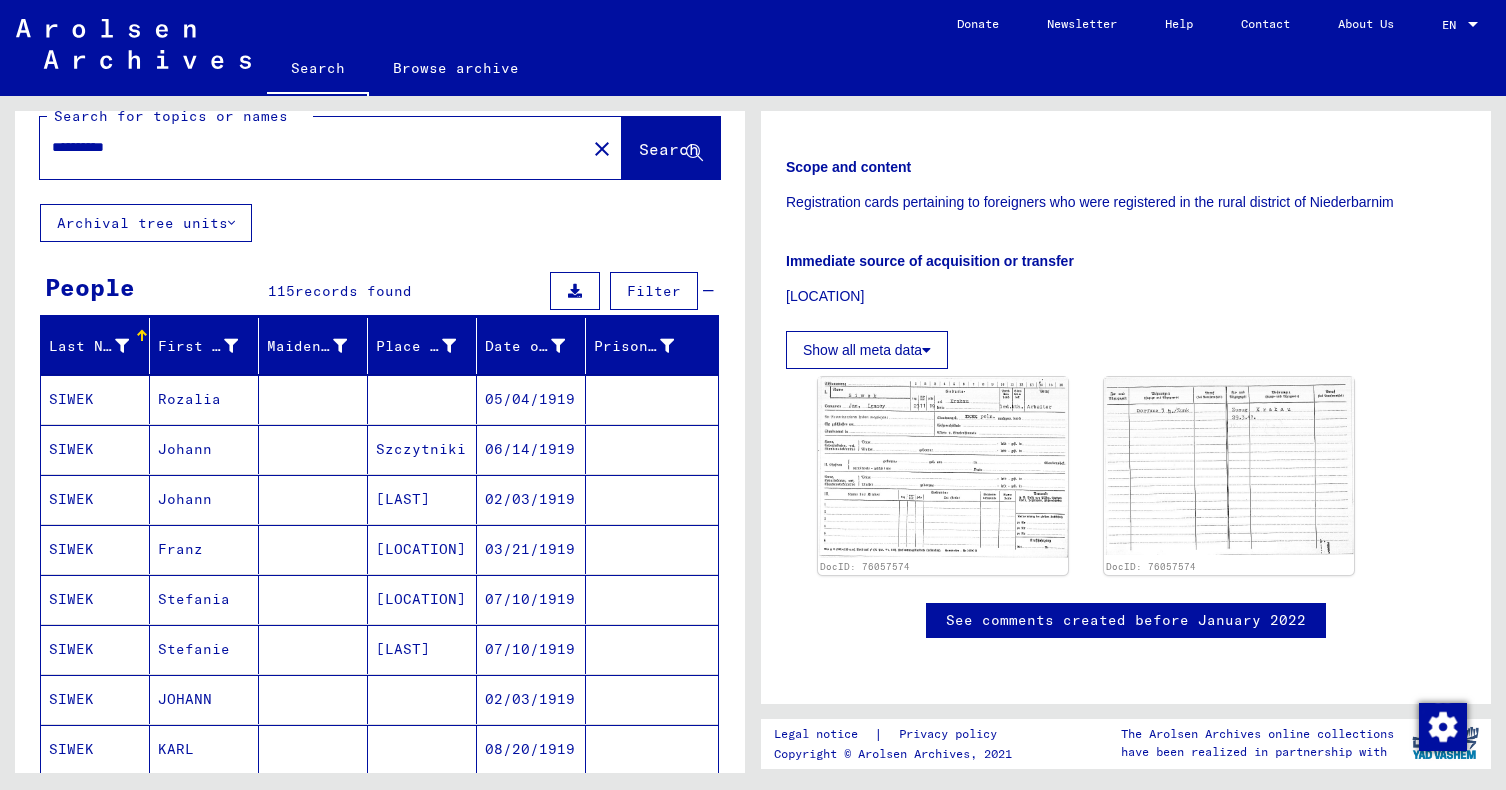scroll, scrollTop: 0, scrollLeft: 0, axis: both 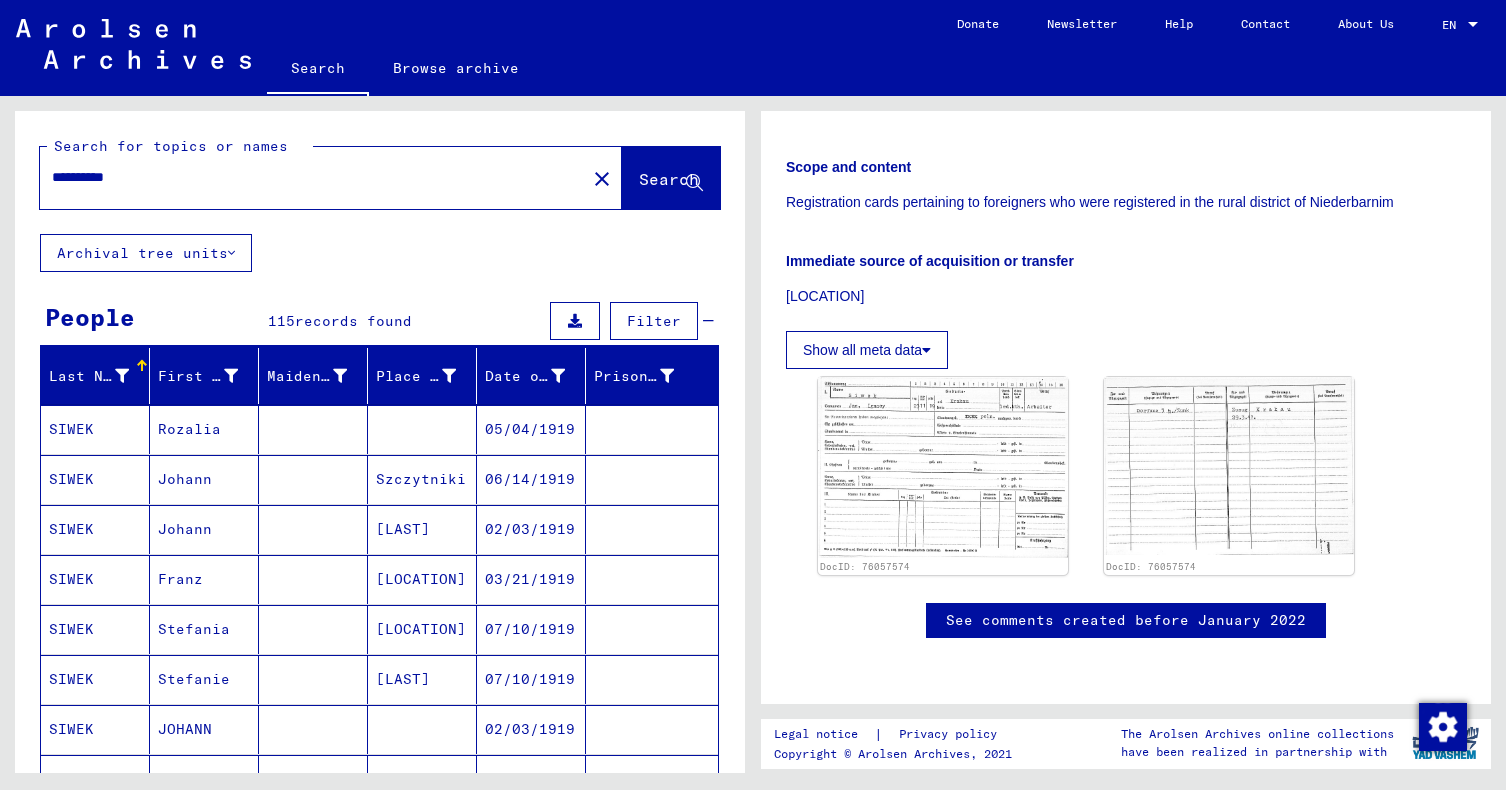click on "**********" 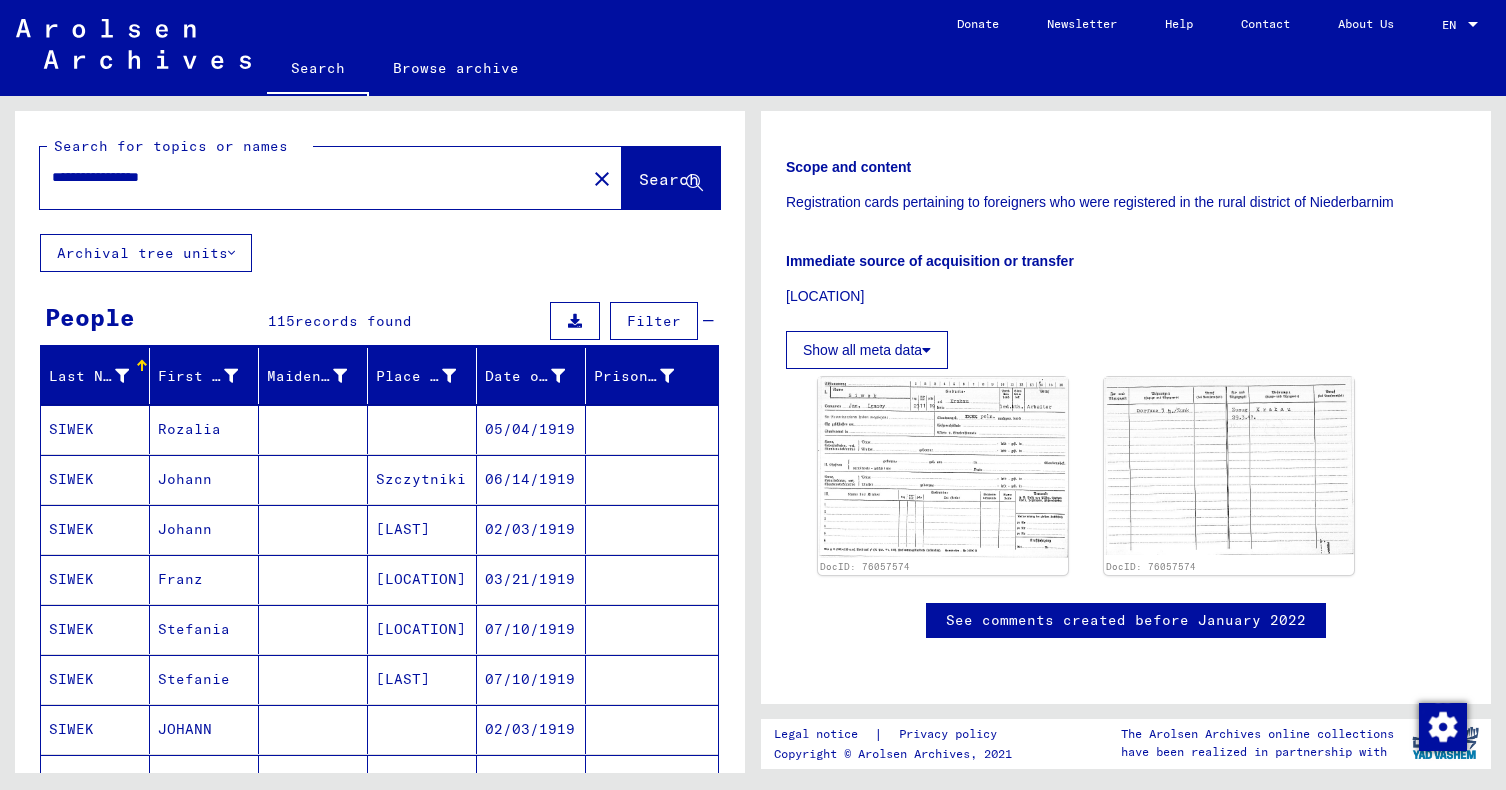 click on "**********" at bounding box center [313, 177] 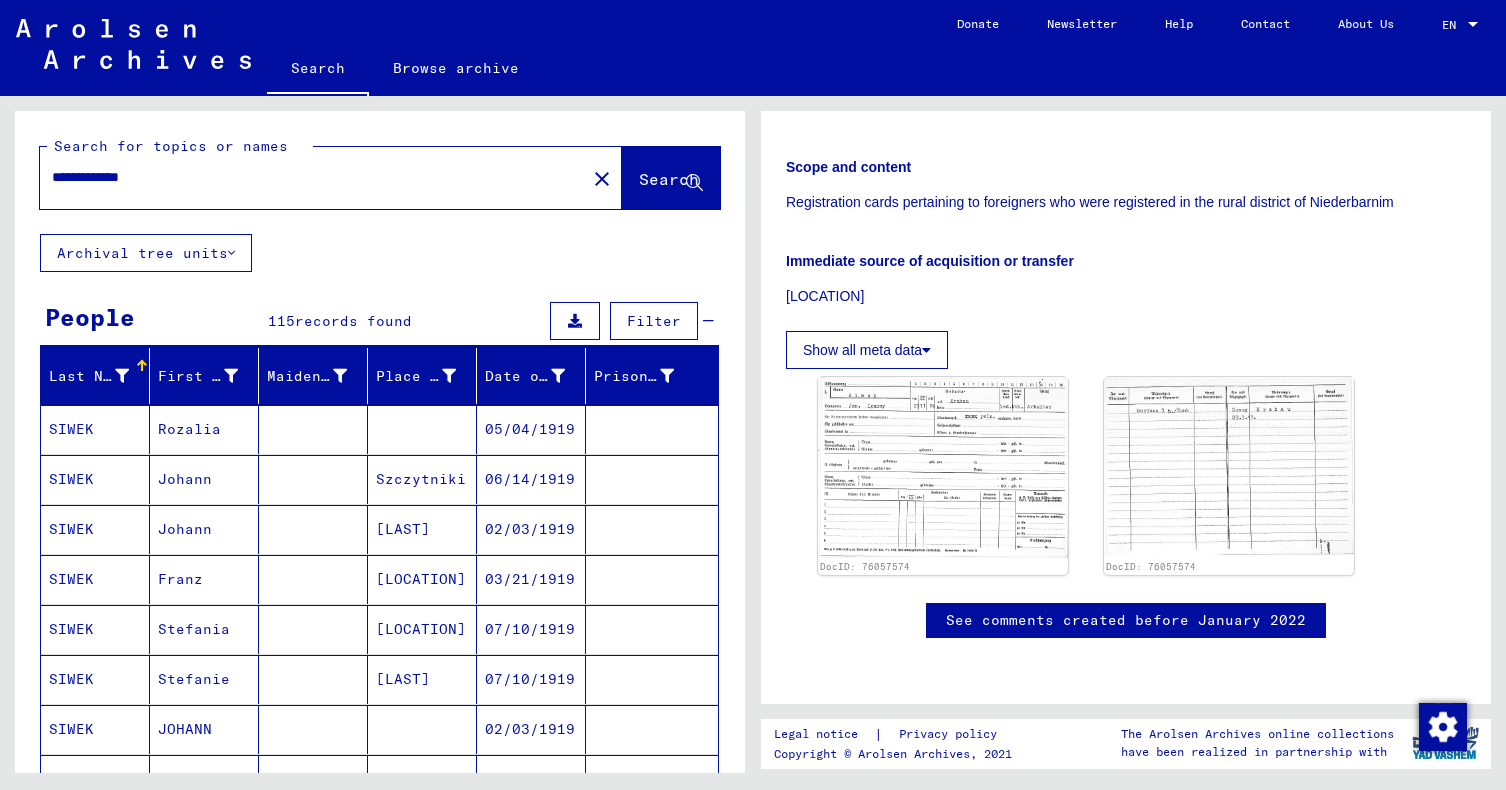 type on "**********" 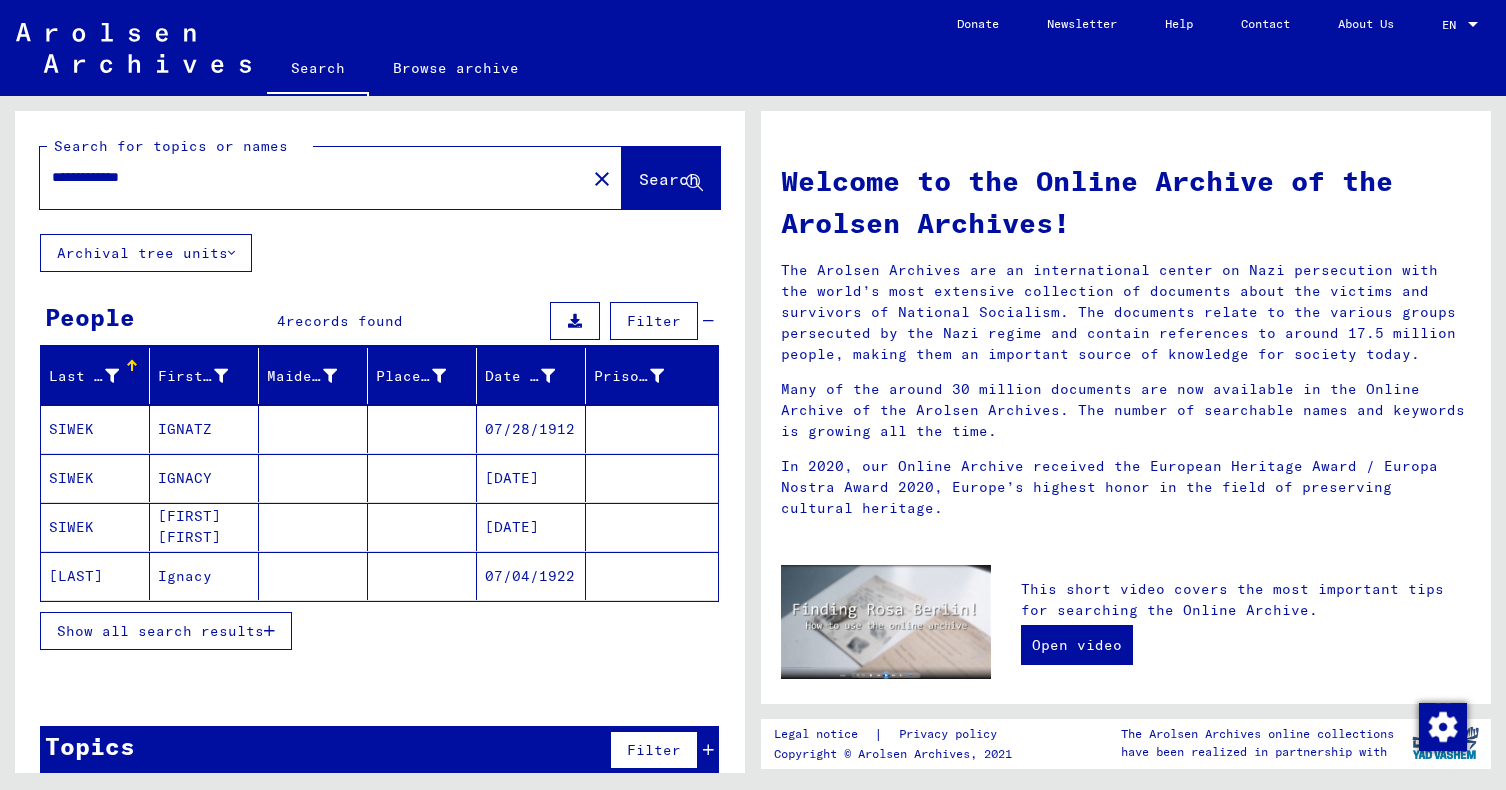 click on "SIWEK" at bounding box center (95, 478) 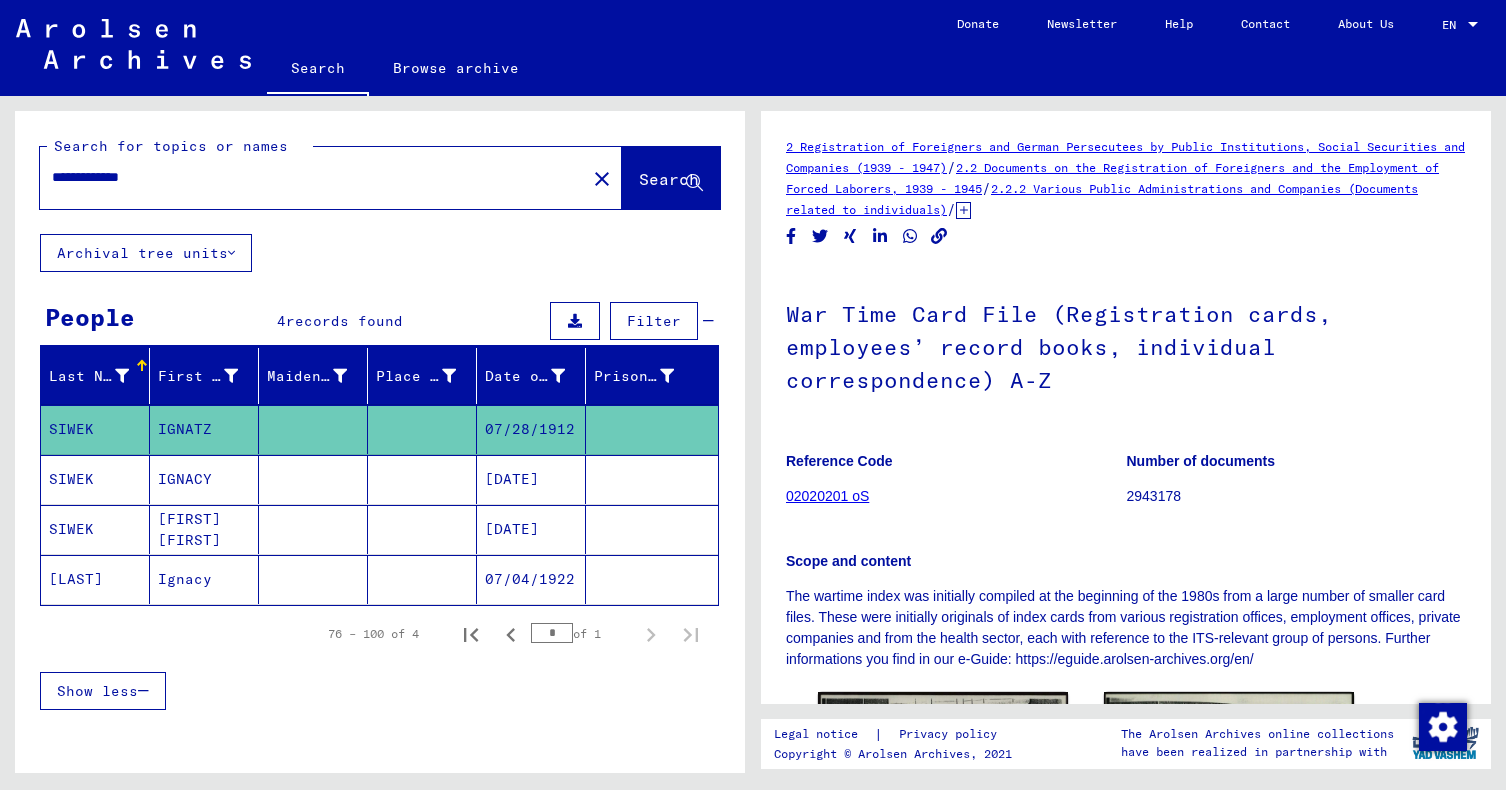 scroll, scrollTop: 372, scrollLeft: 0, axis: vertical 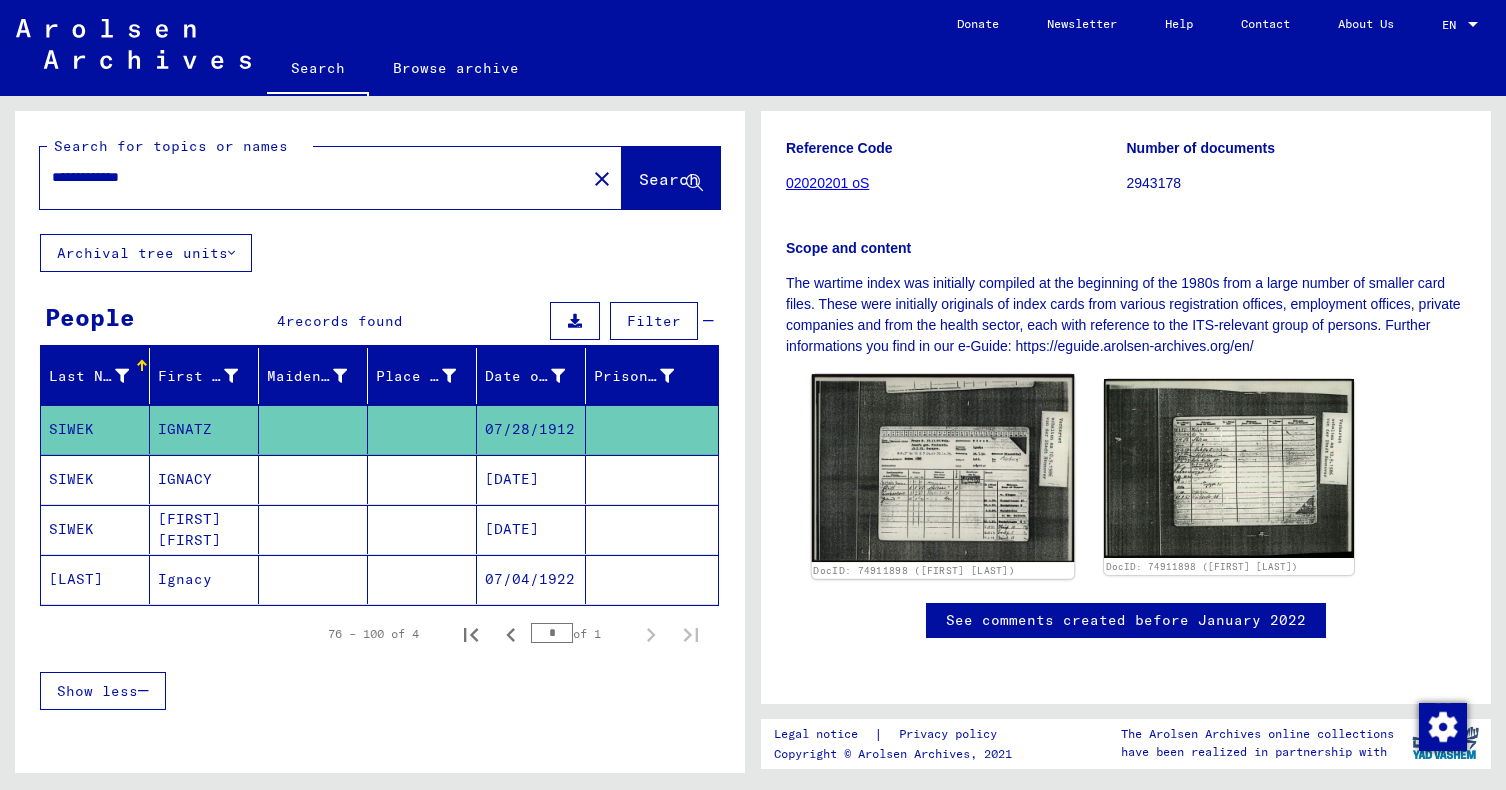 click 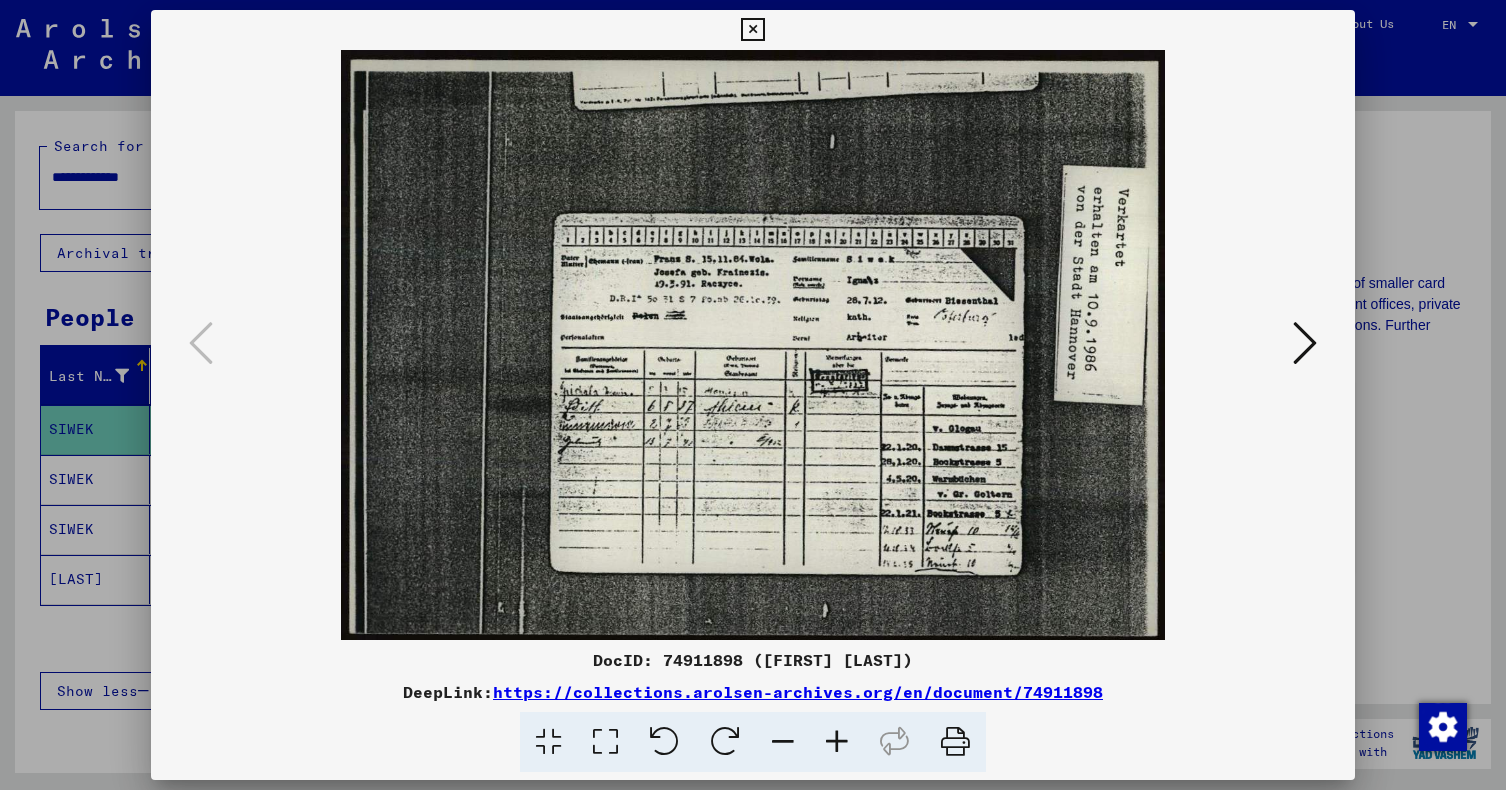 click at bounding box center [752, 30] 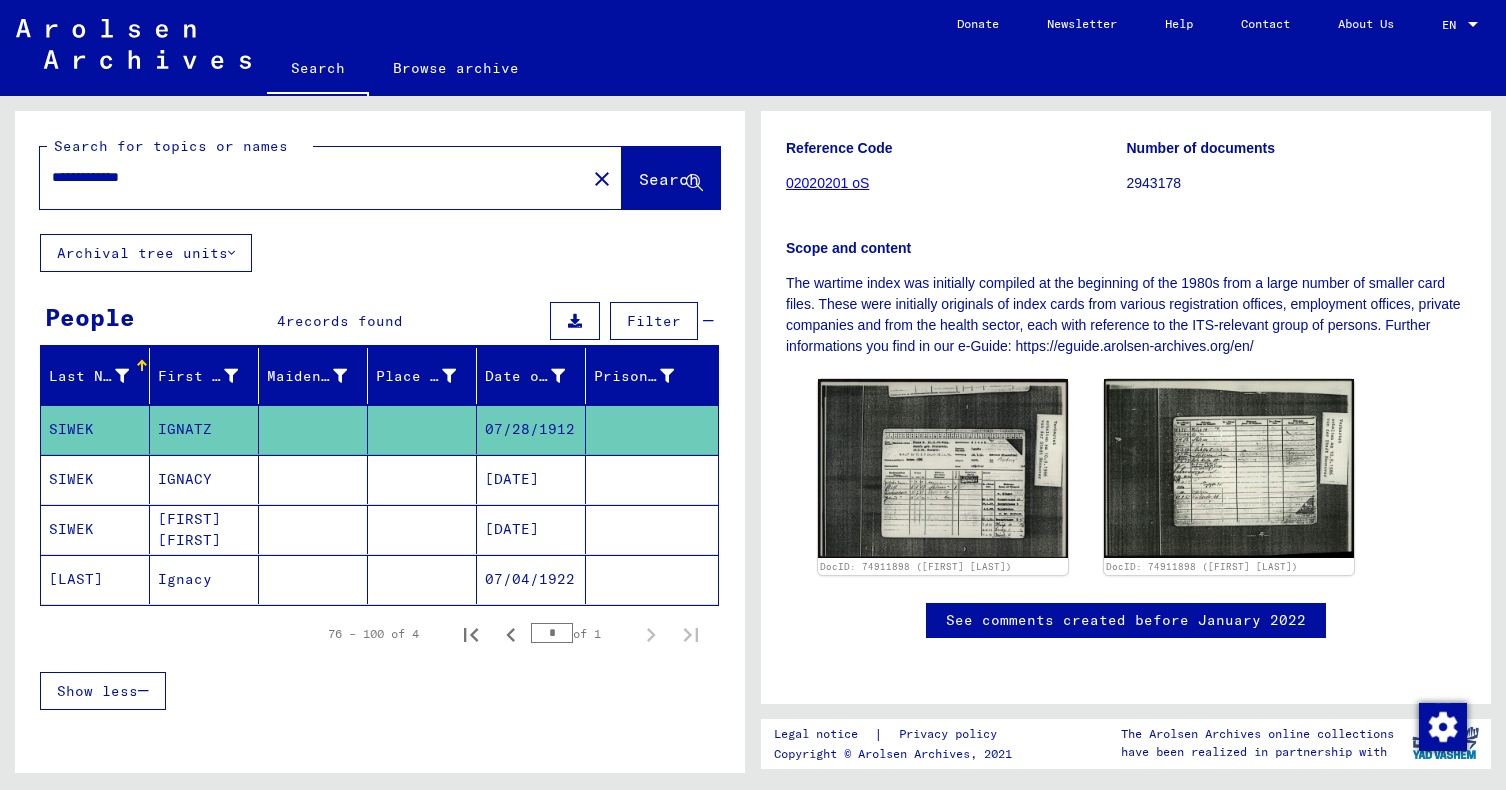 click on "[LAST]" 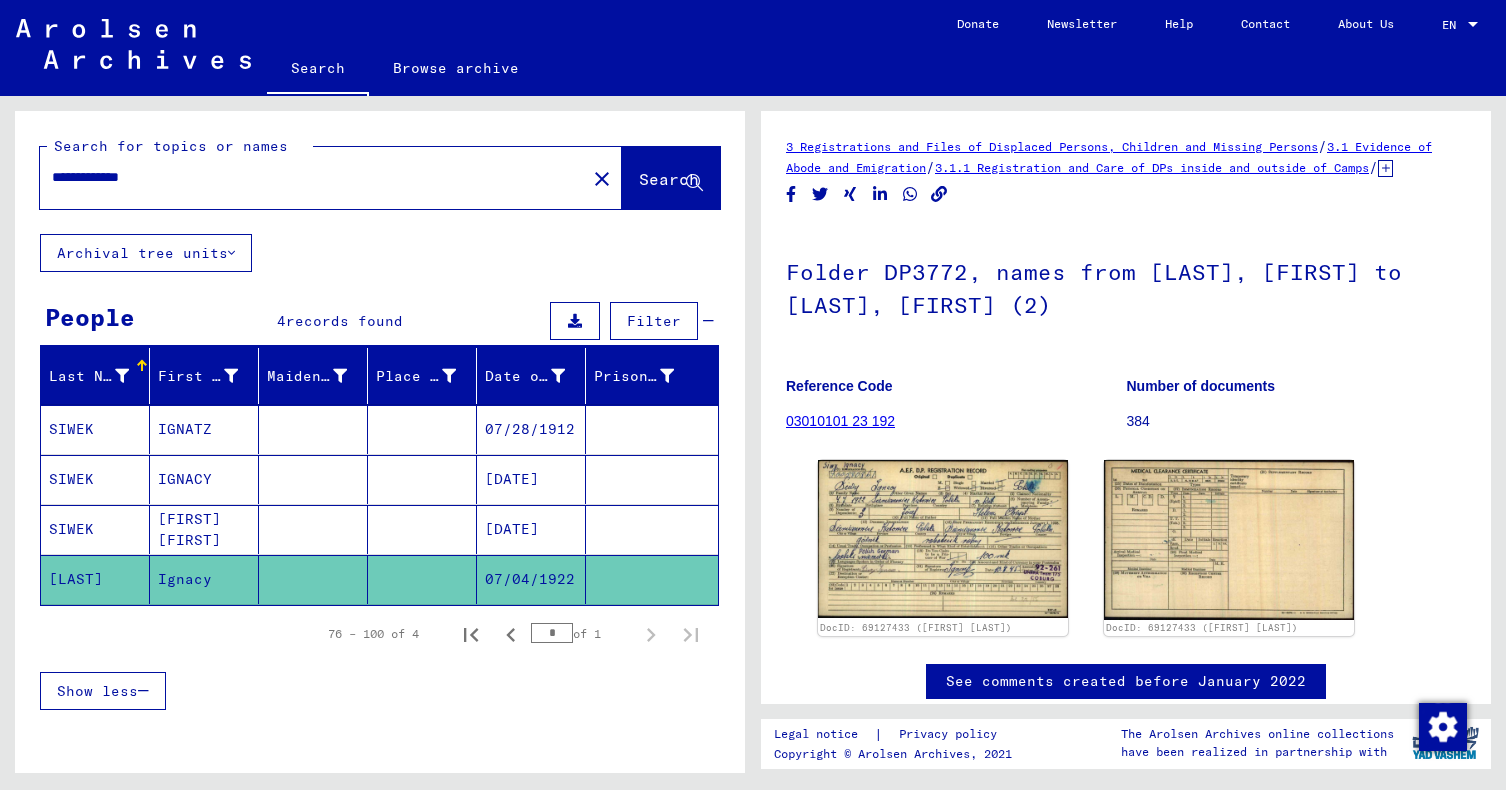scroll, scrollTop: 0, scrollLeft: 0, axis: both 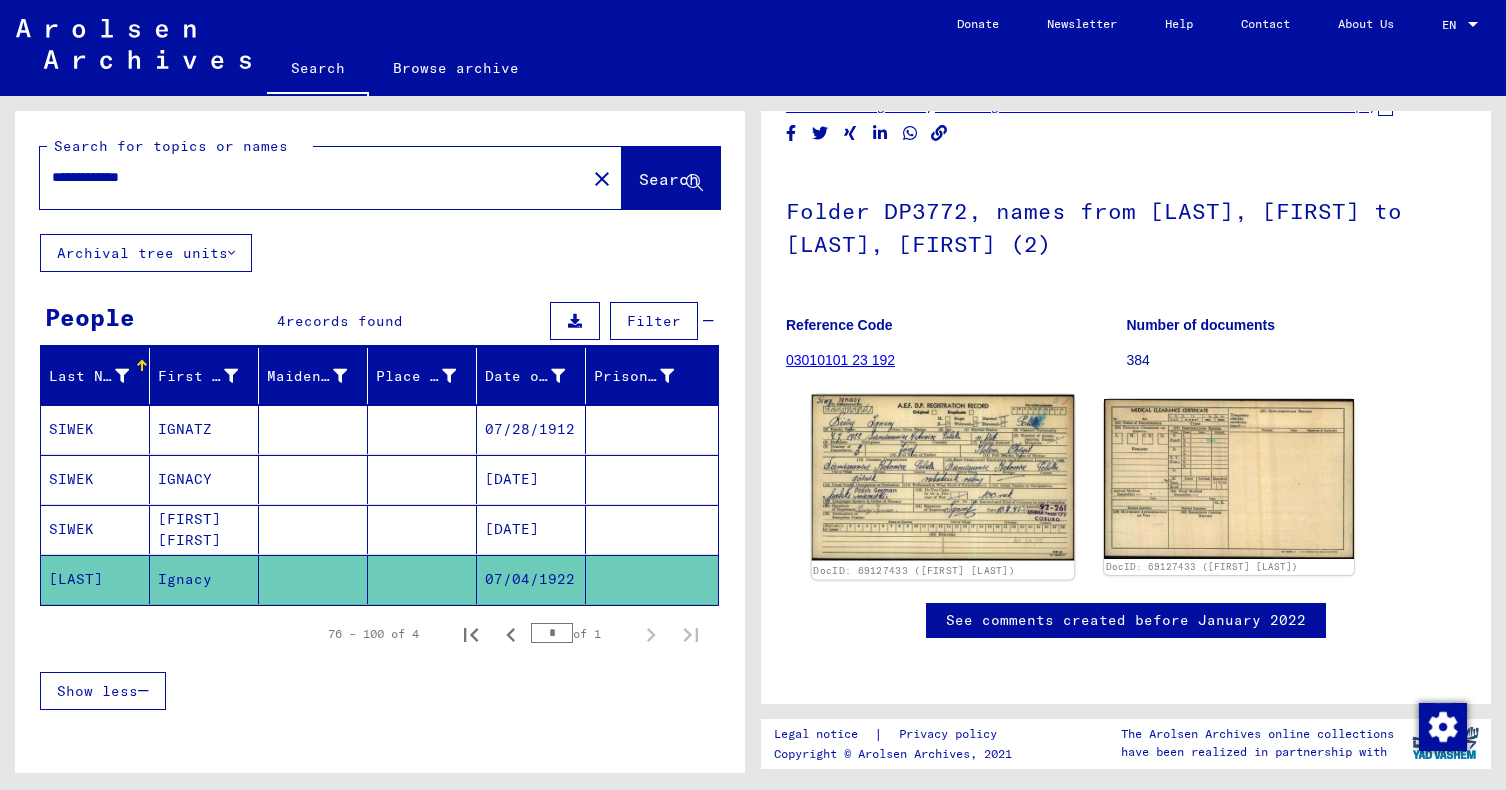 click 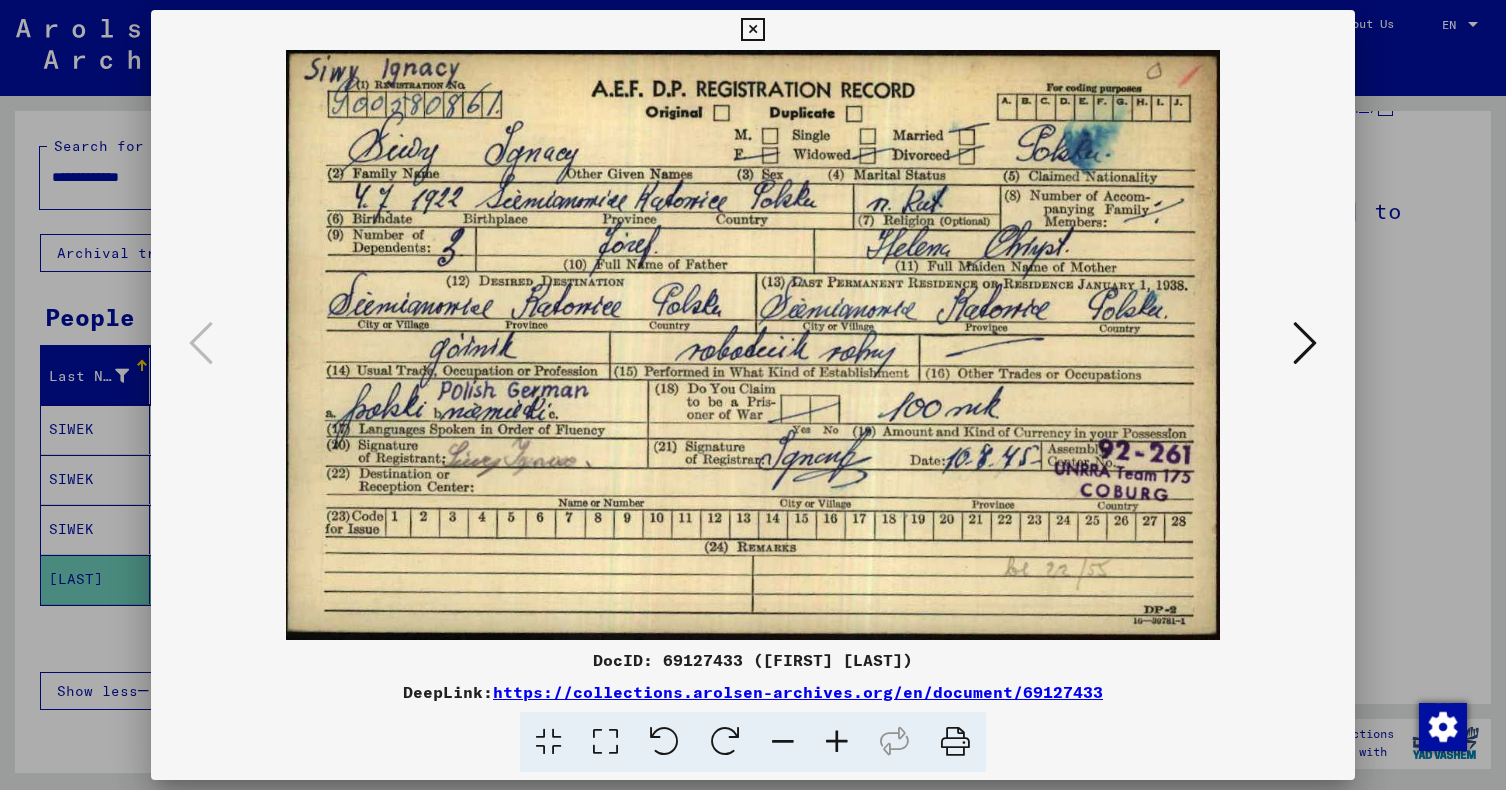 type 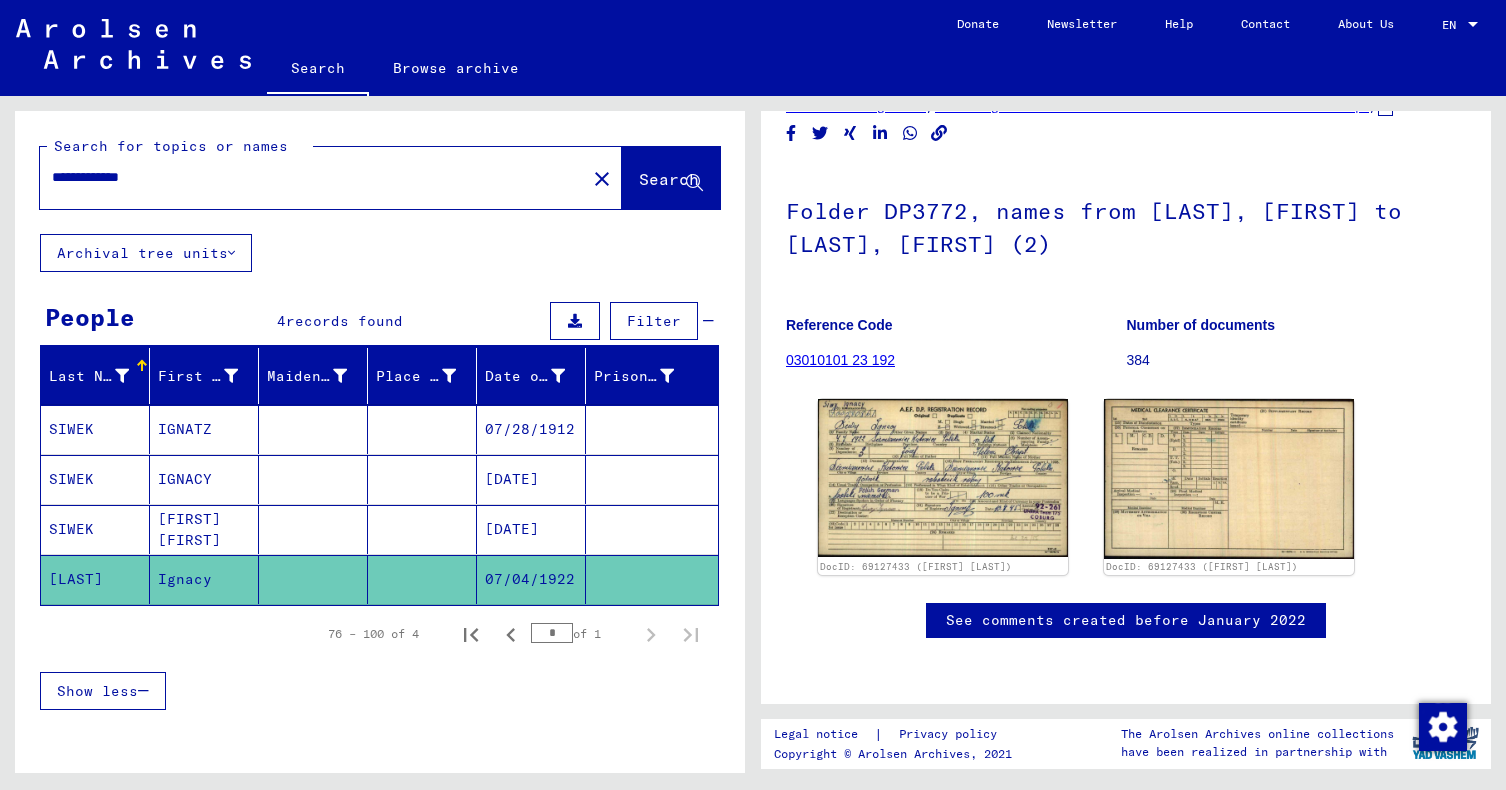 click on "SIWEK" at bounding box center (95, 529) 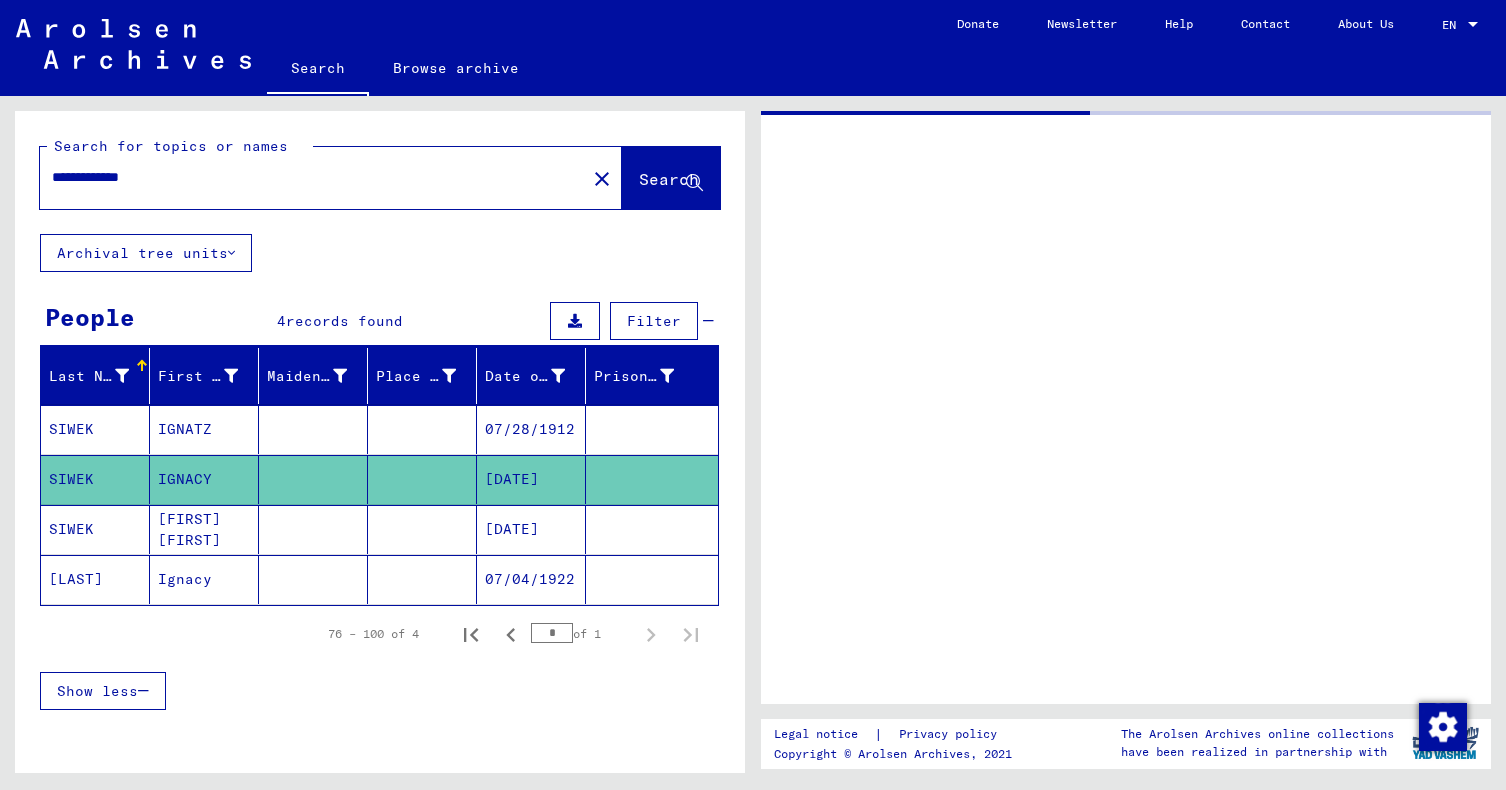 scroll, scrollTop: 0, scrollLeft: 0, axis: both 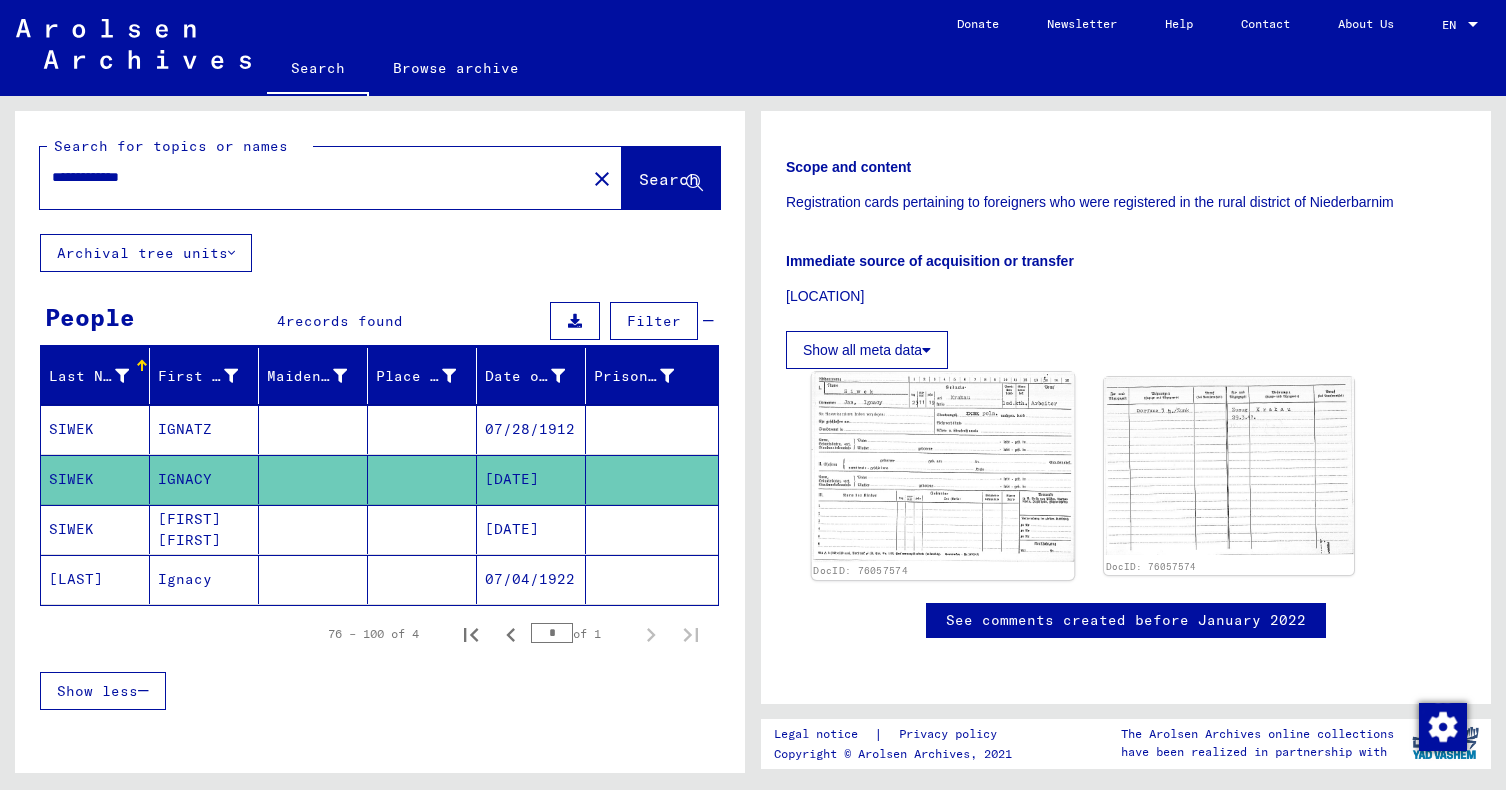 click 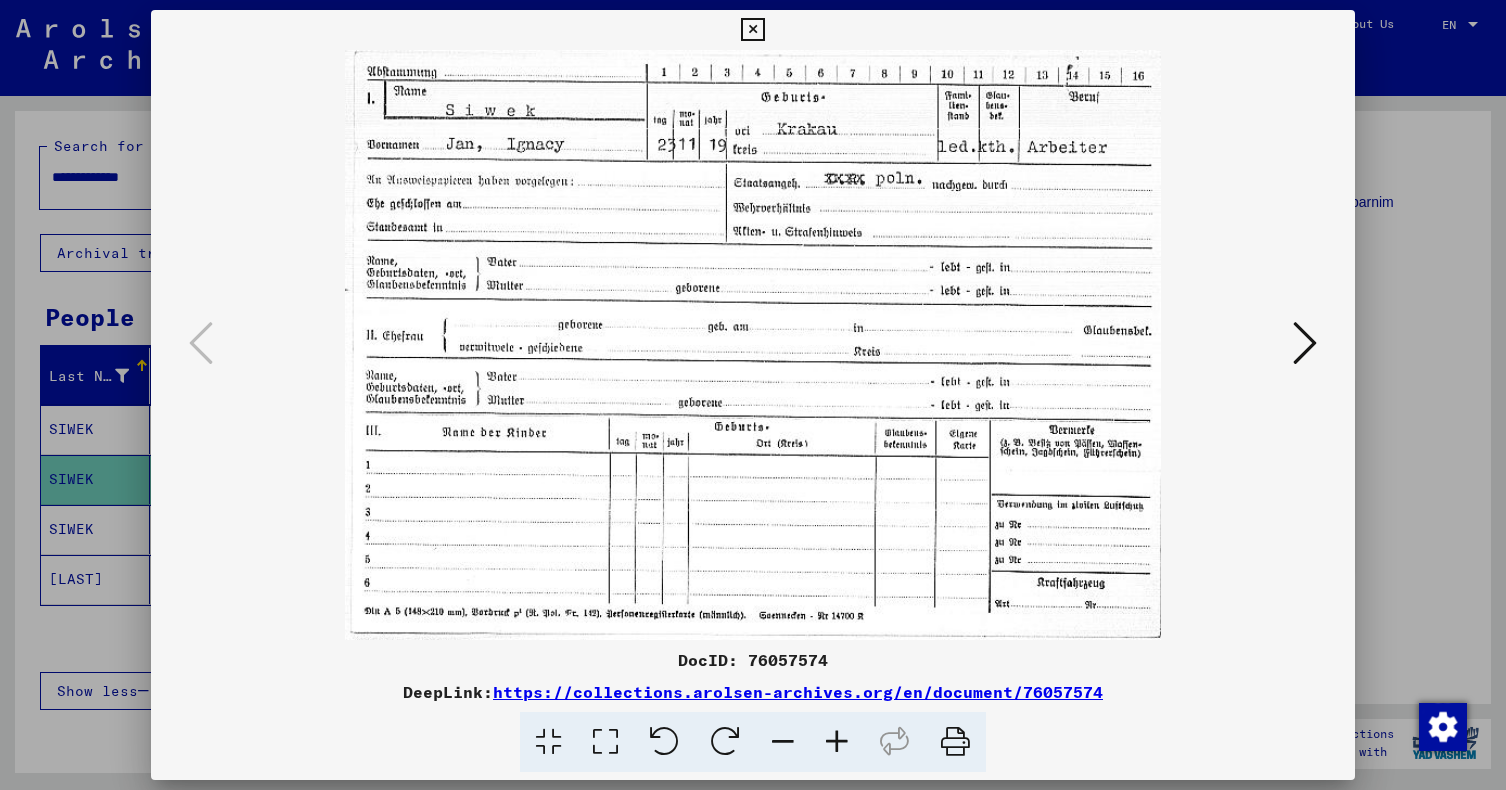 click at bounding box center [1305, 343] 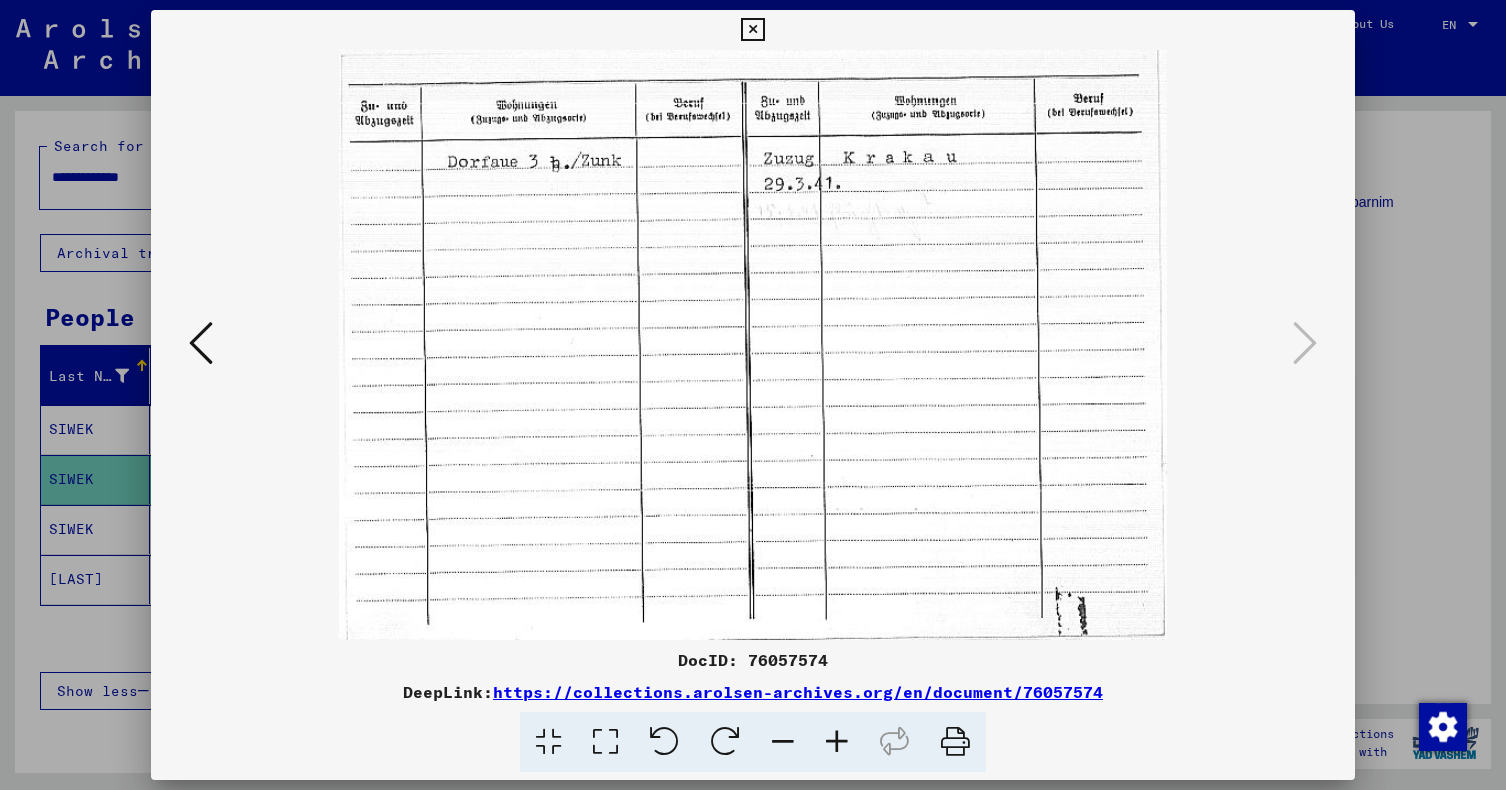 click at bounding box center (201, 343) 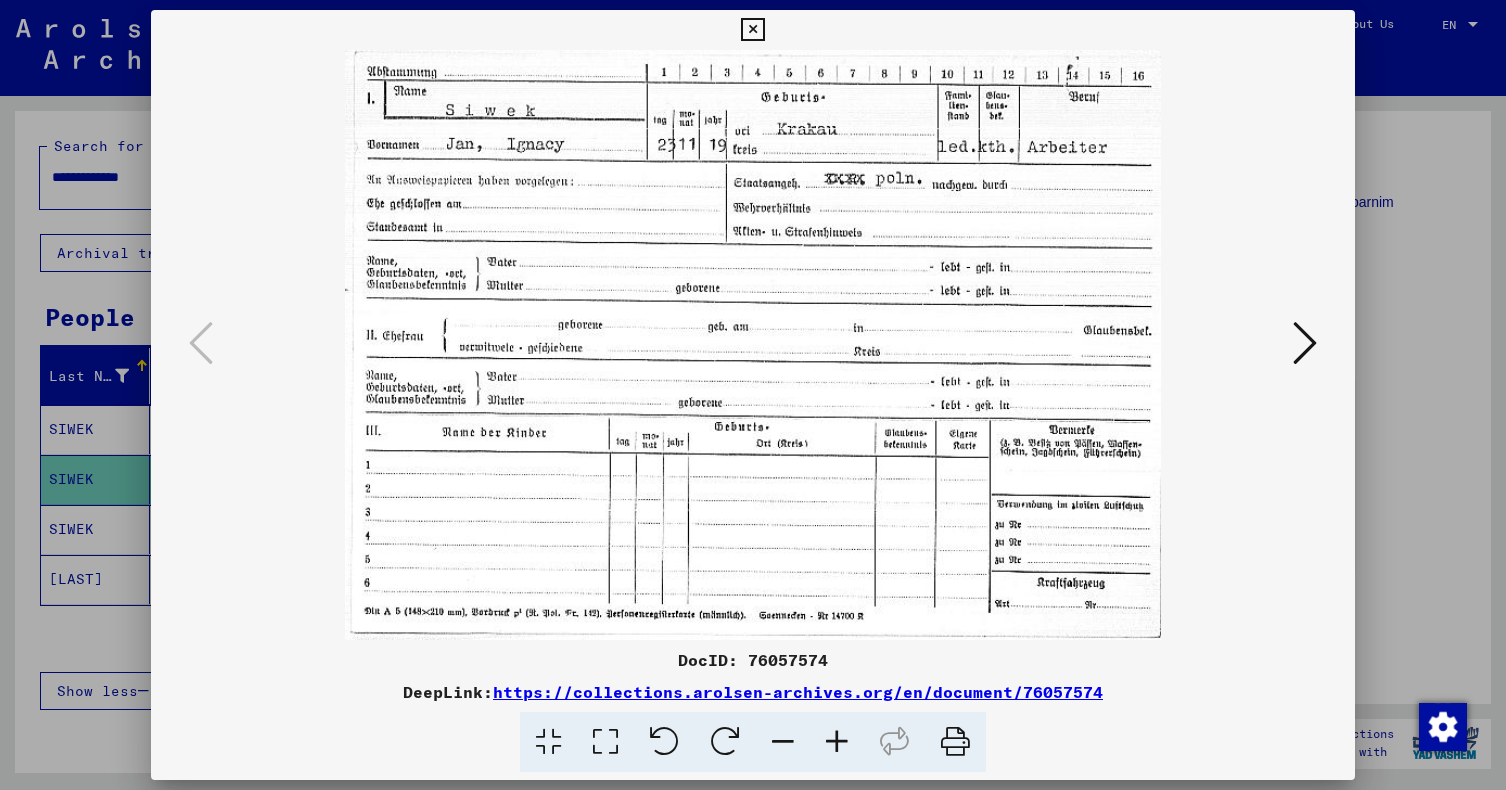 click at bounding box center [752, 30] 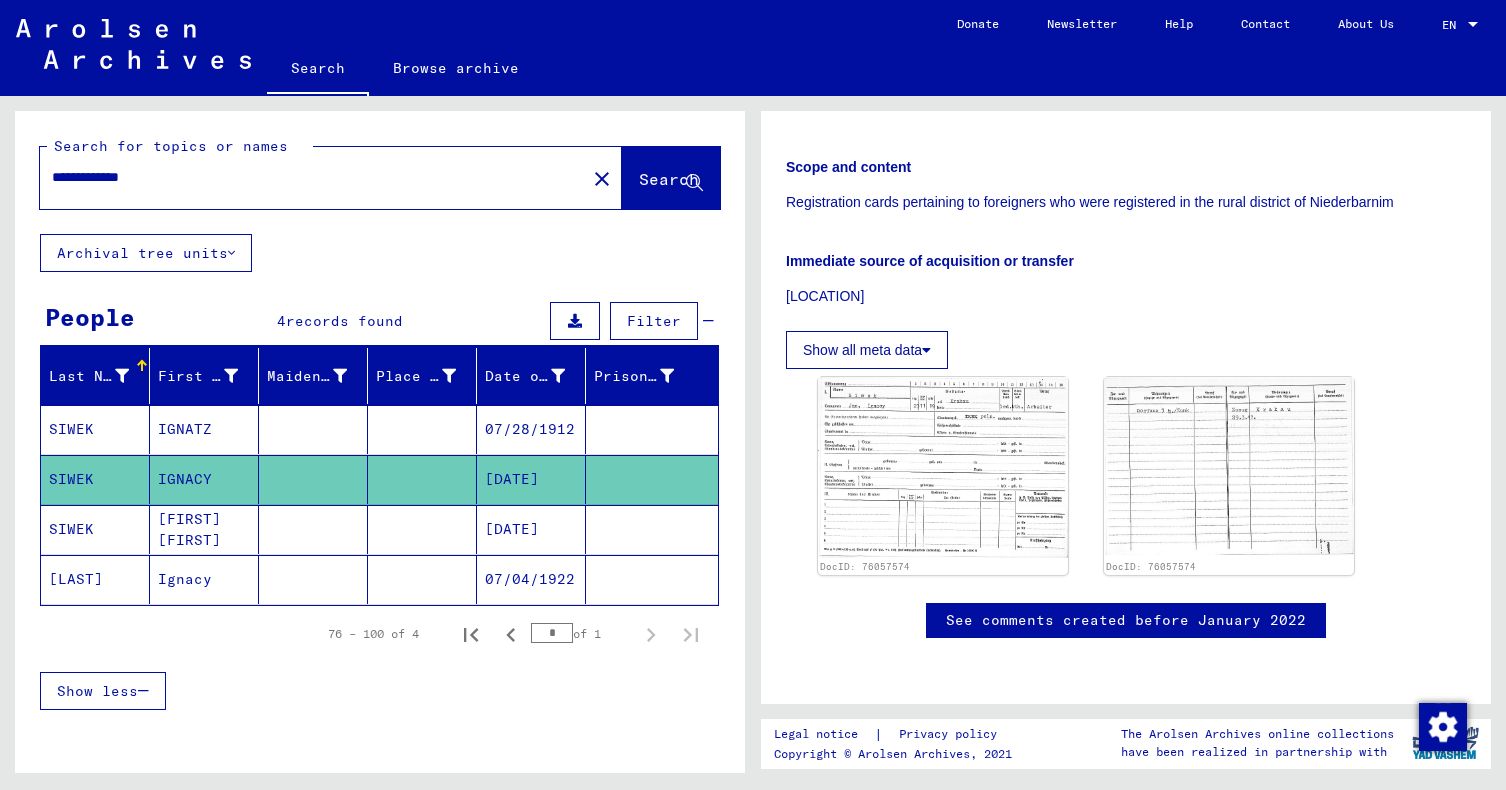 click on "[FIRST] [FIRST]" at bounding box center (204, 579) 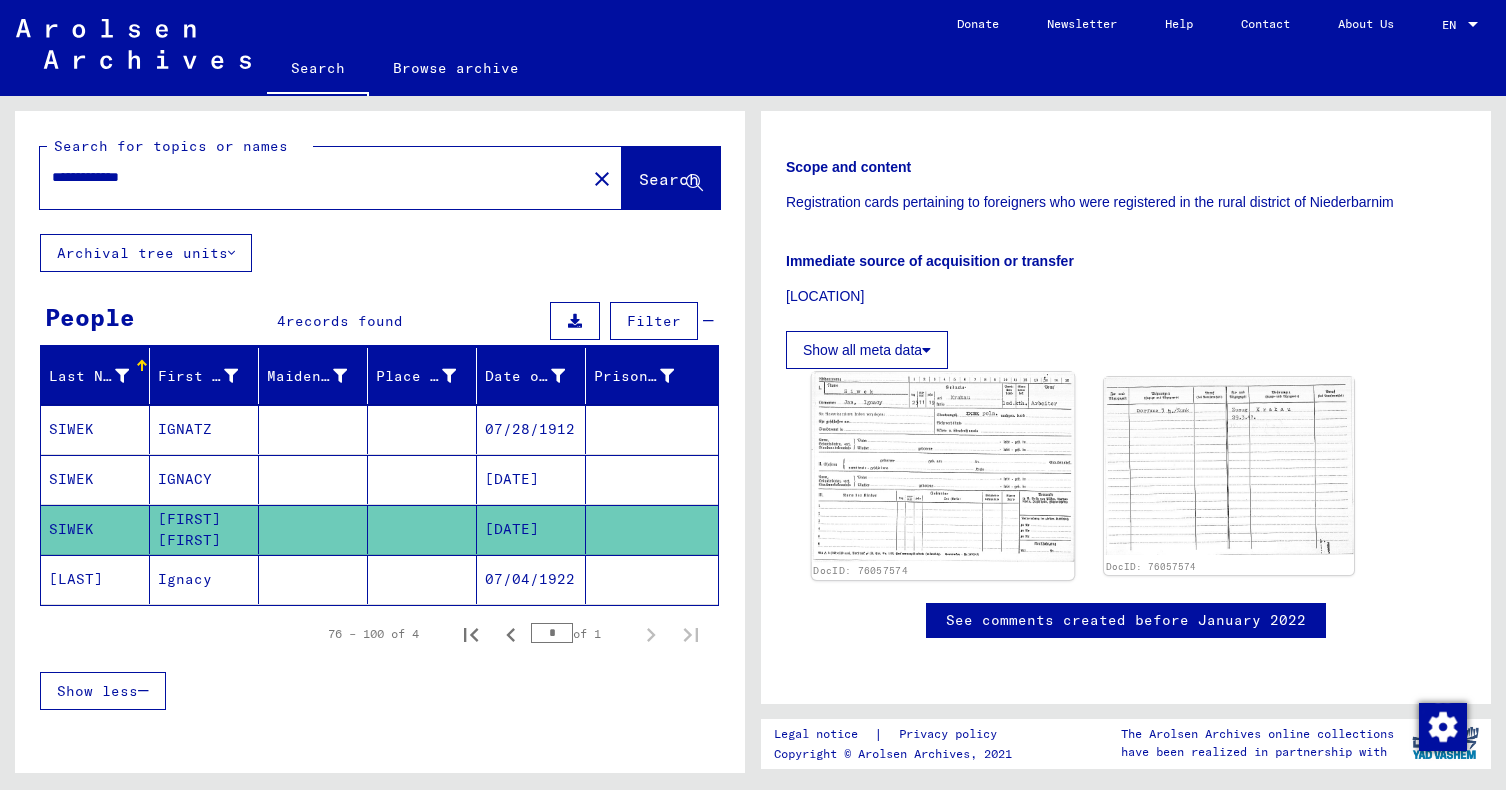 click 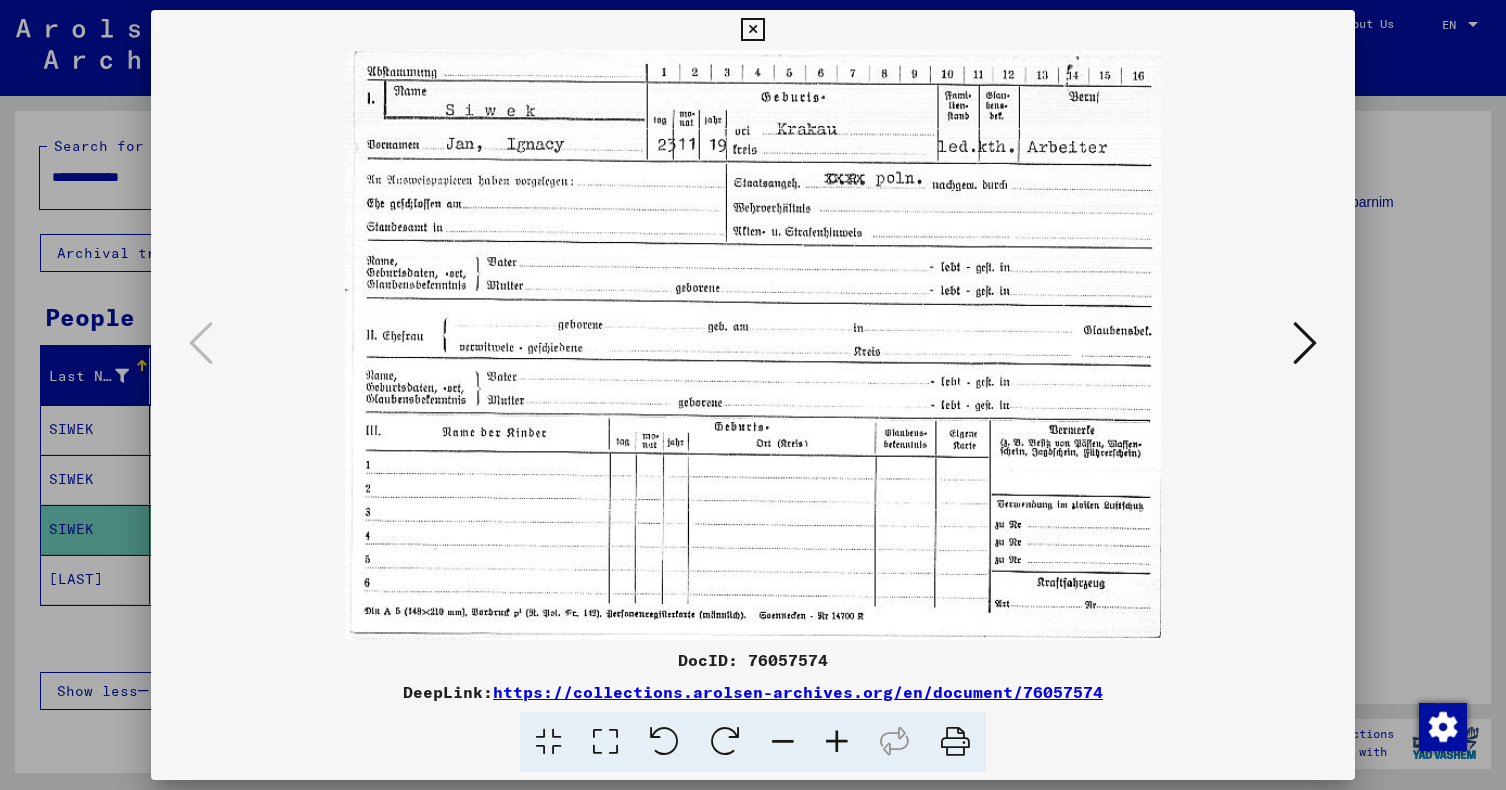 click at bounding box center [752, 30] 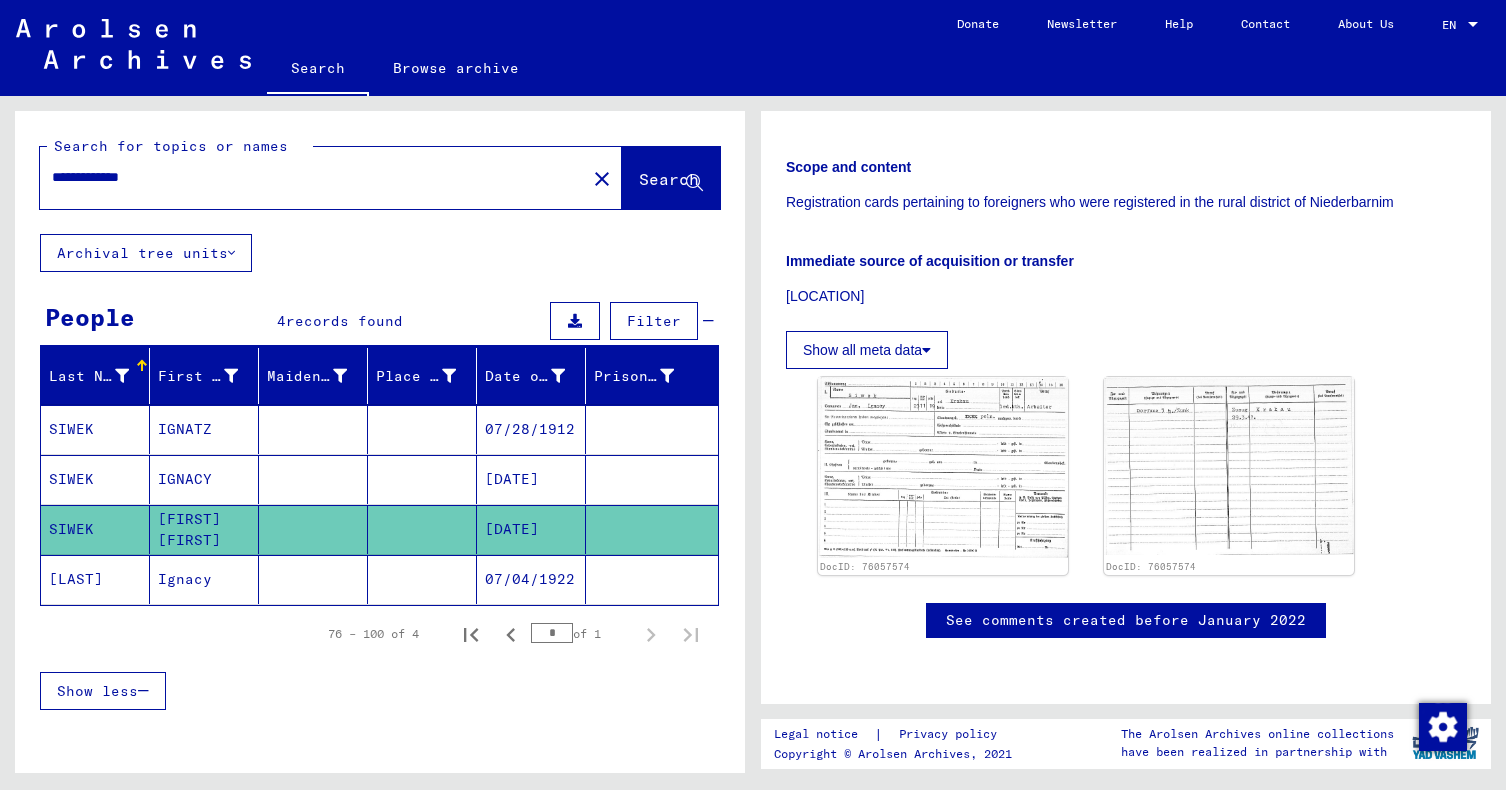click on "IGNACY" at bounding box center (204, 529) 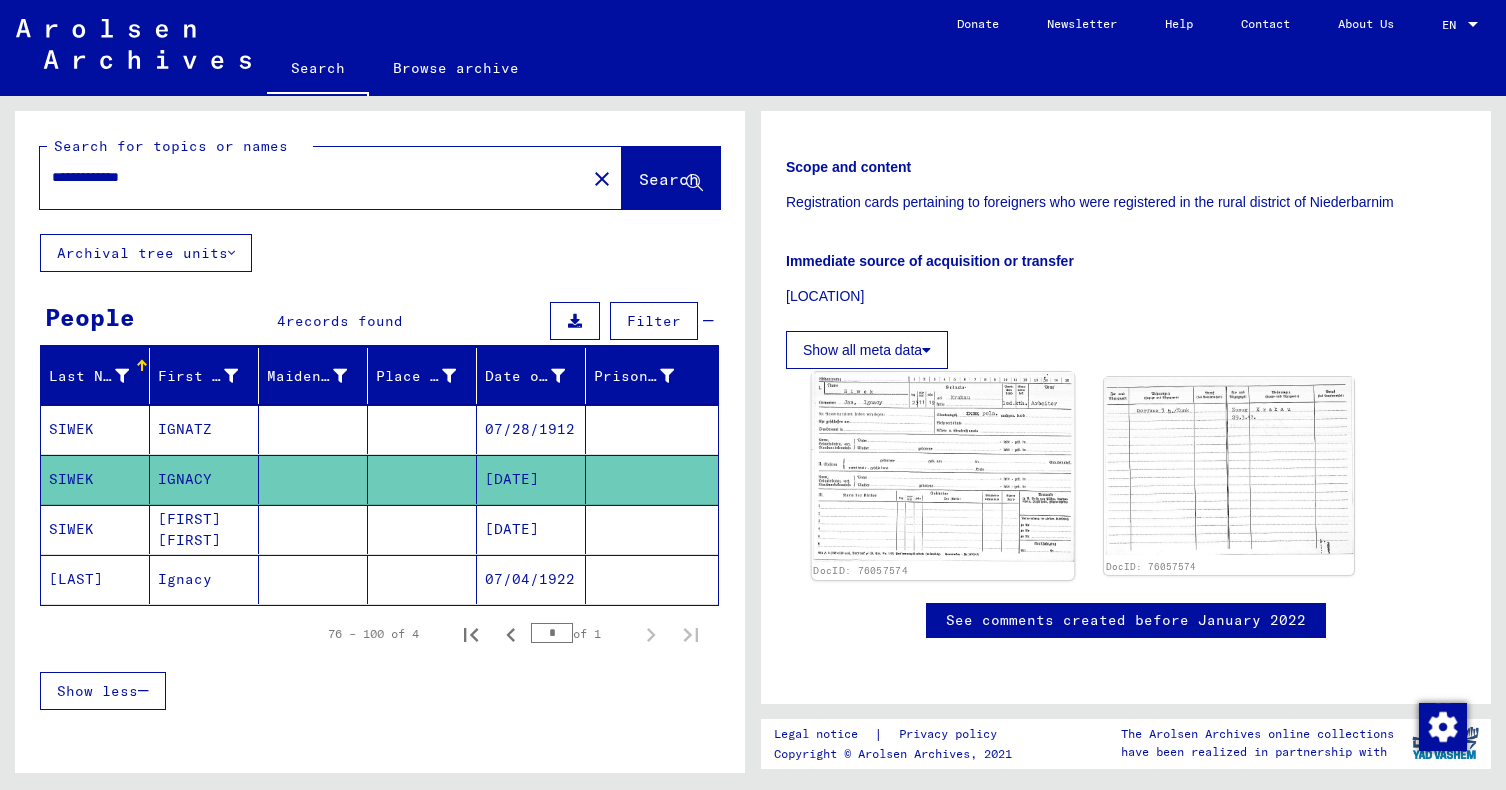 click 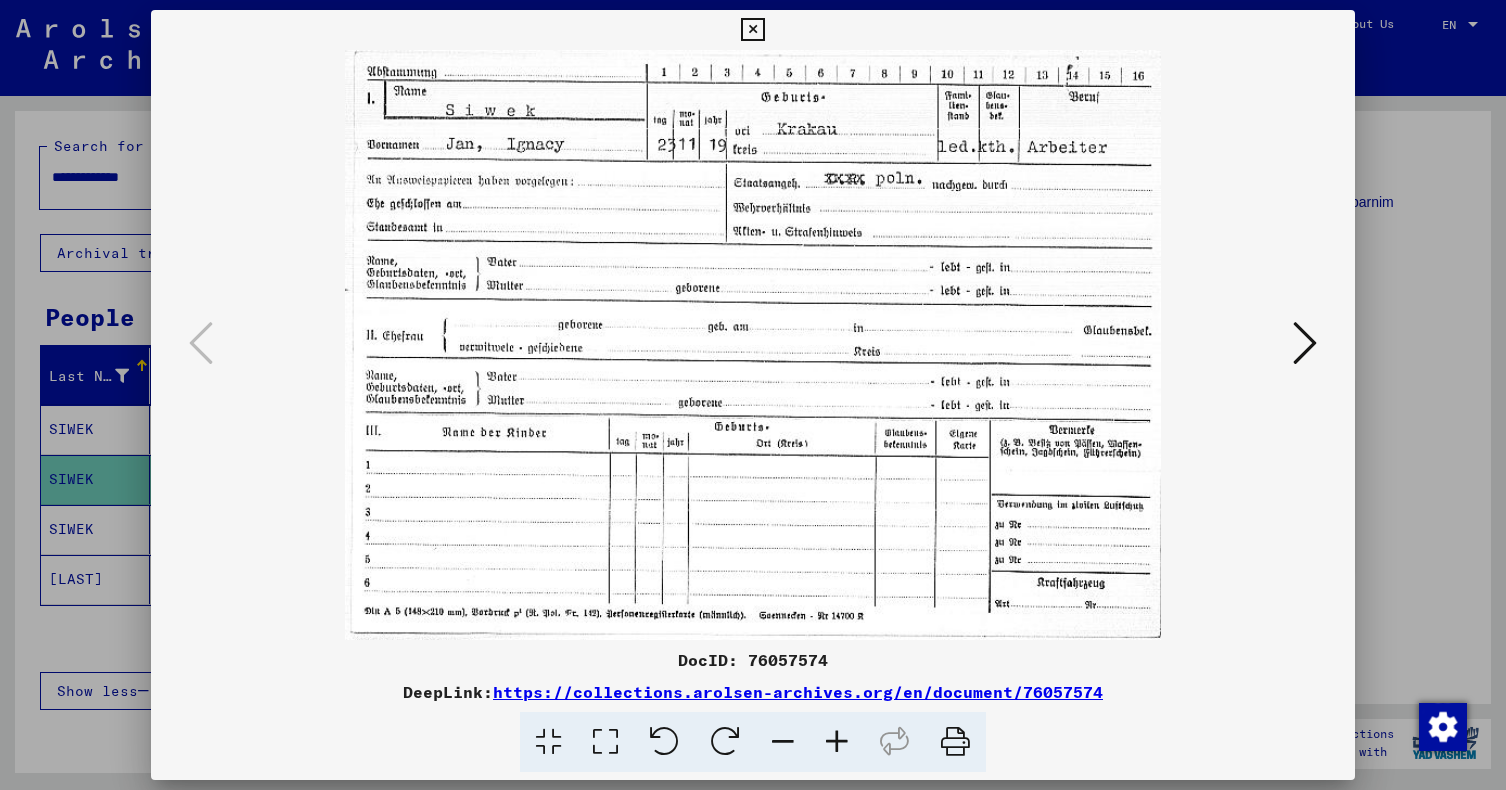 click on "DocID: 76057574  DeepLink:  https://collections.arolsen-archives.org/en/document/76057574" at bounding box center [753, 391] 